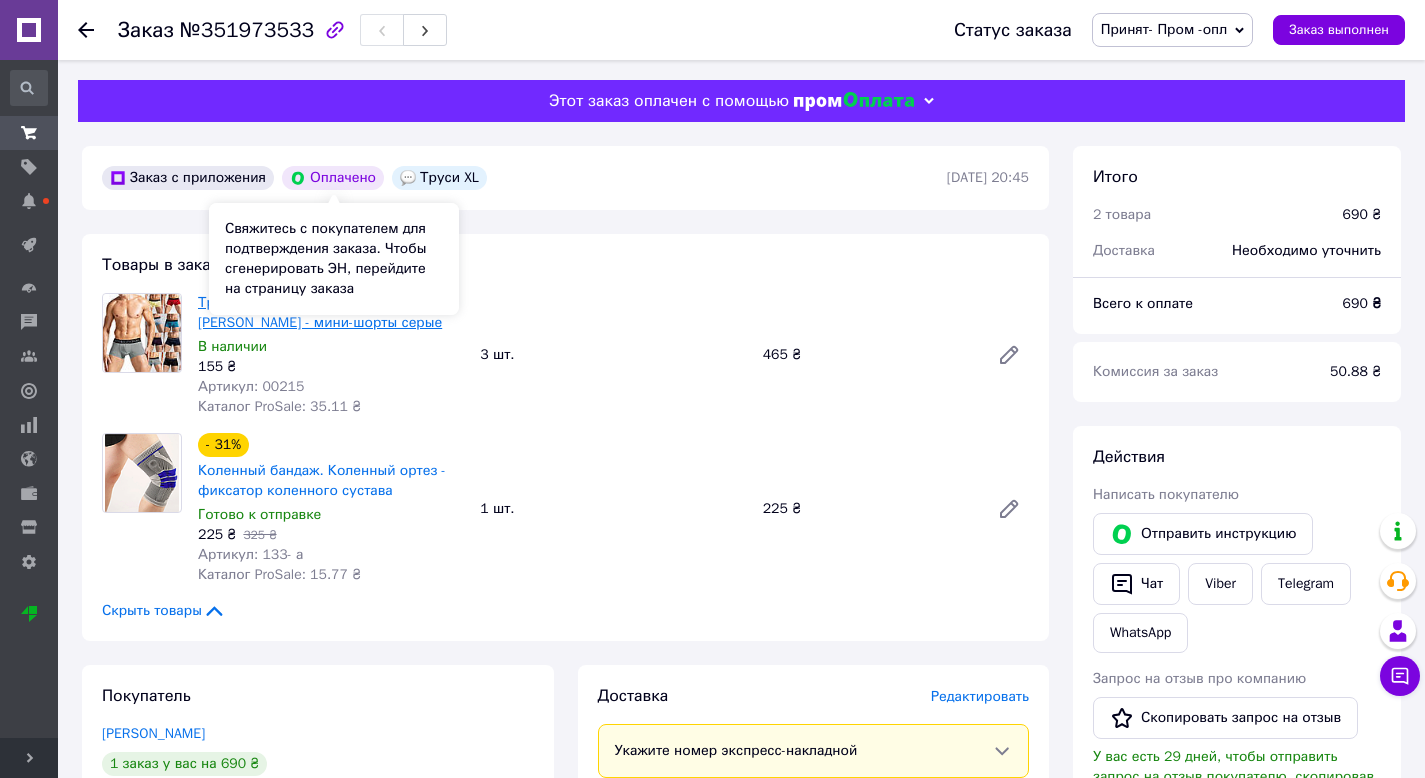 scroll, scrollTop: 0, scrollLeft: 0, axis: both 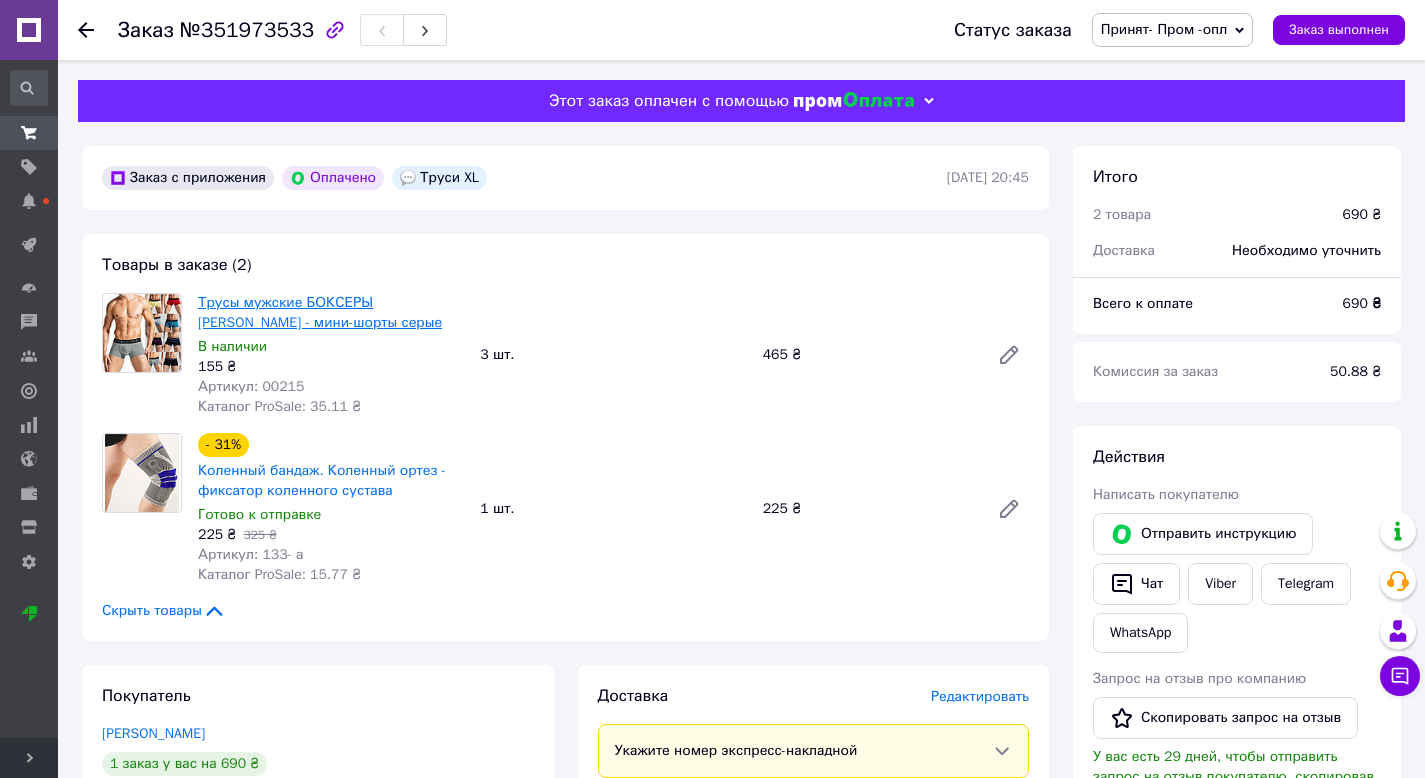 click on "Трусы мужские БОКСЕРЫ [PERSON_NAME] - мини-шорты серые" at bounding box center (320, 312) 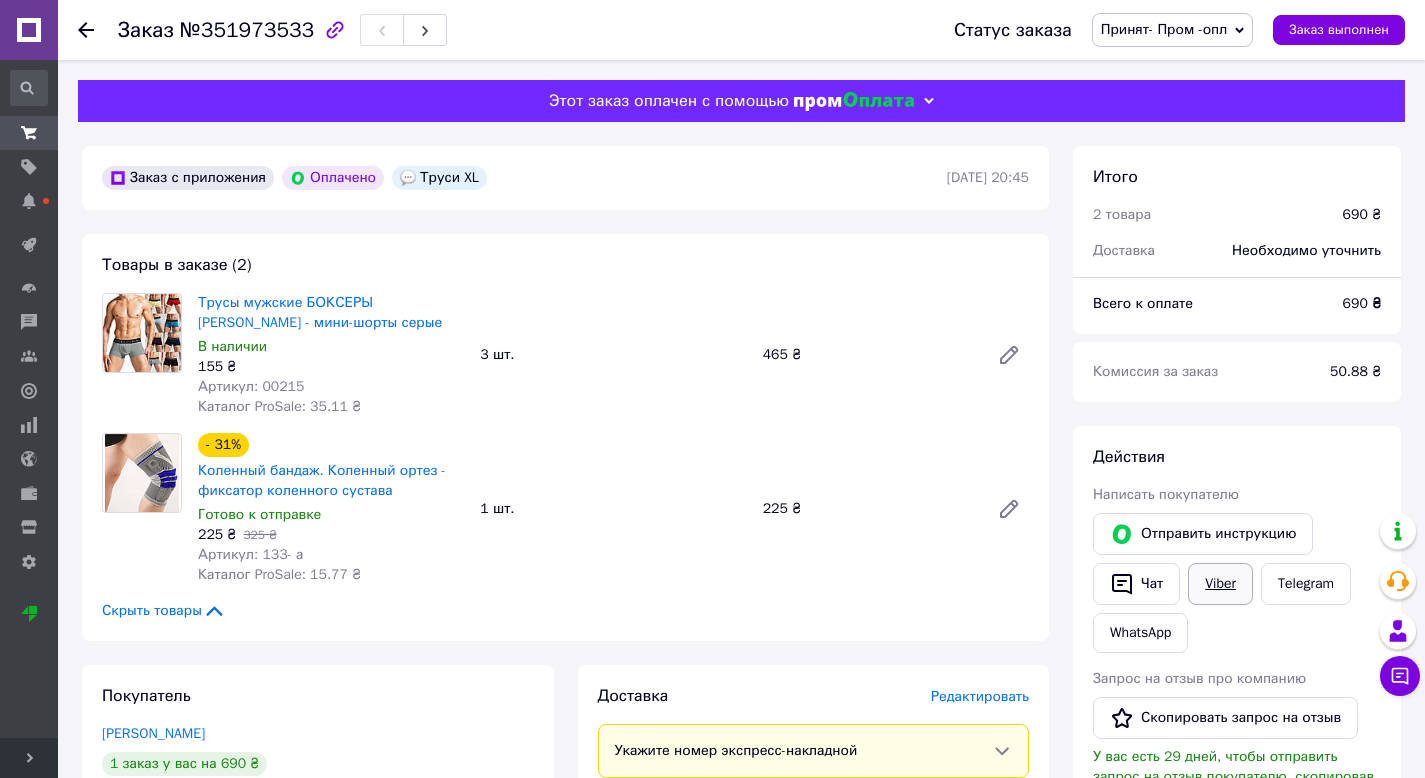 click on "Viber" at bounding box center (1220, 584) 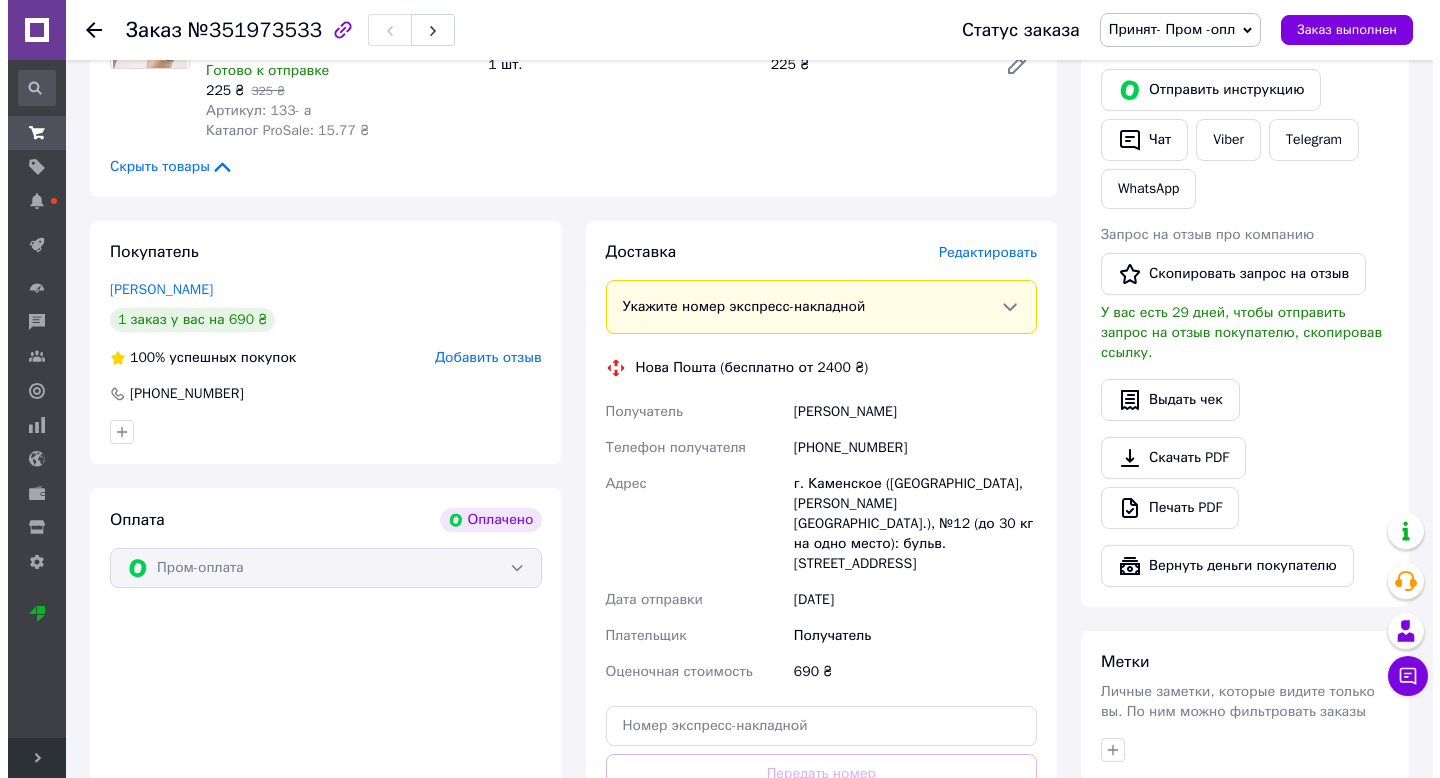scroll, scrollTop: 521, scrollLeft: 0, axis: vertical 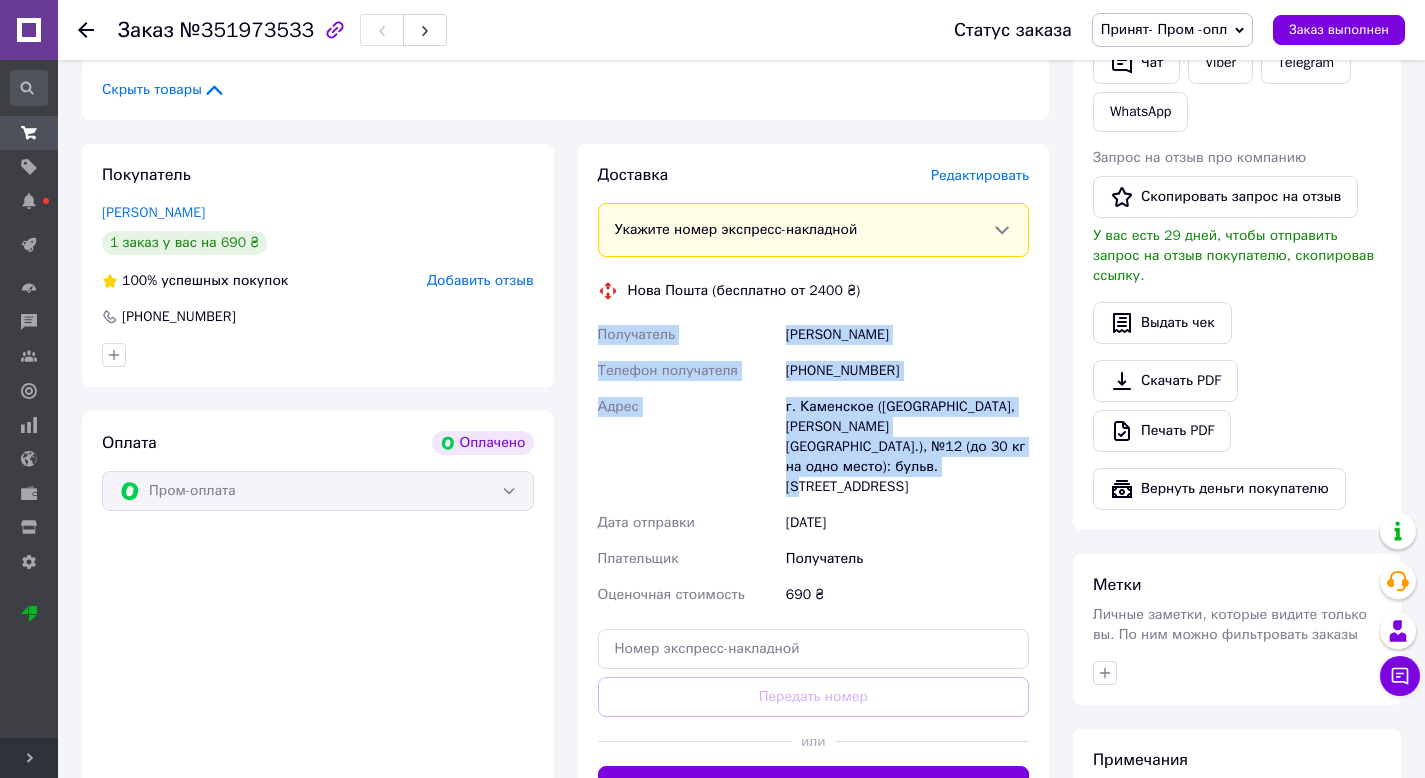 drag, startPoint x: 597, startPoint y: 334, endPoint x: 916, endPoint y: 471, distance: 347.17432 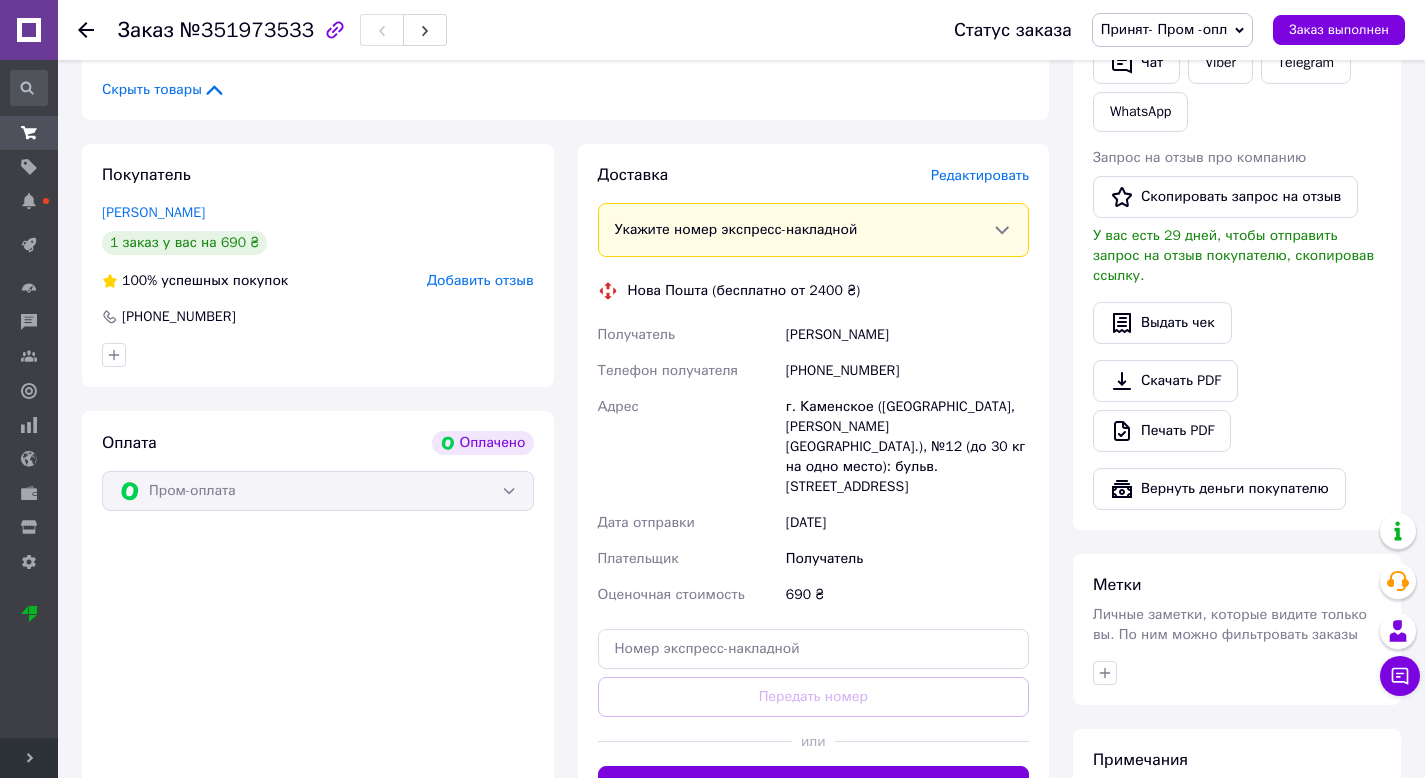 click on "Оплата Оплачено Пром-оплата" at bounding box center (318, 618) 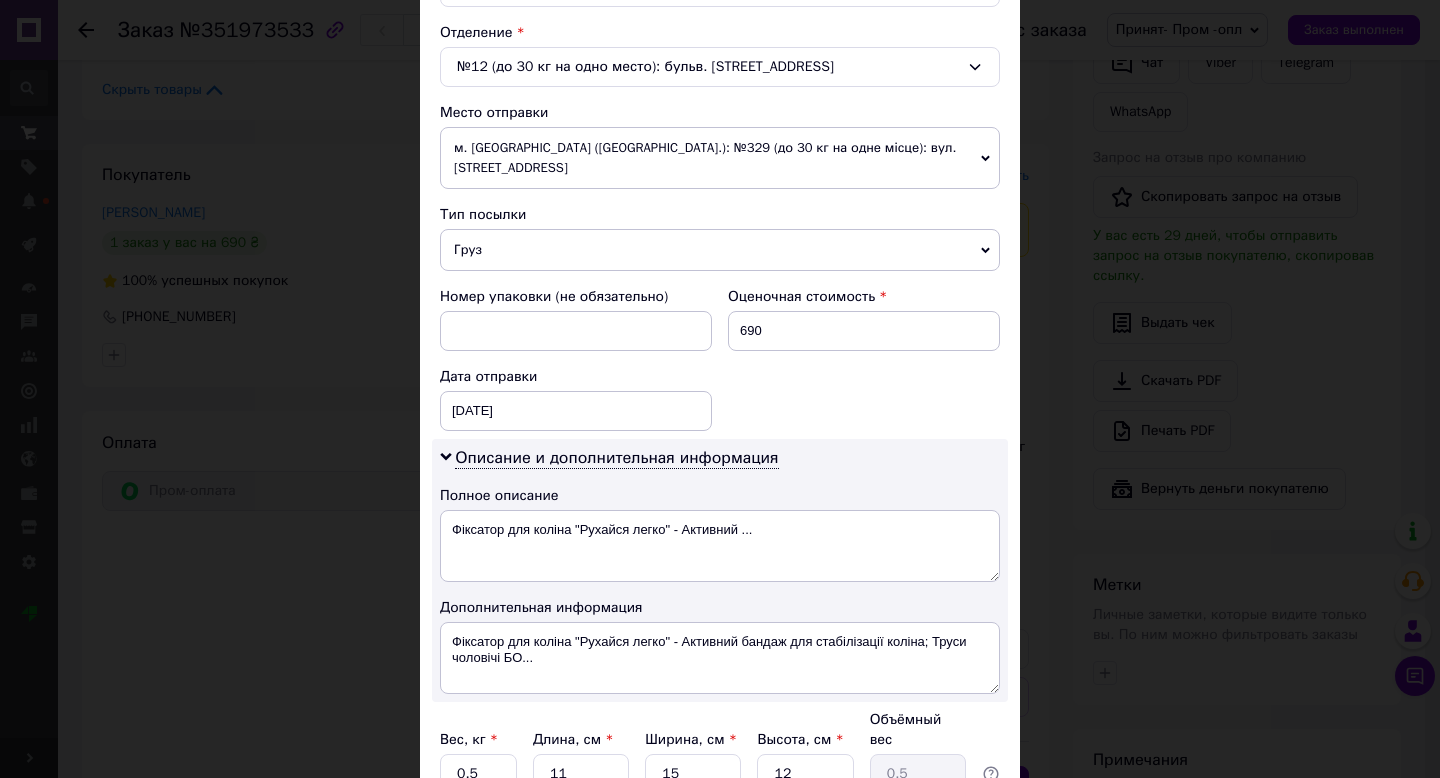 scroll, scrollTop: 644, scrollLeft: 0, axis: vertical 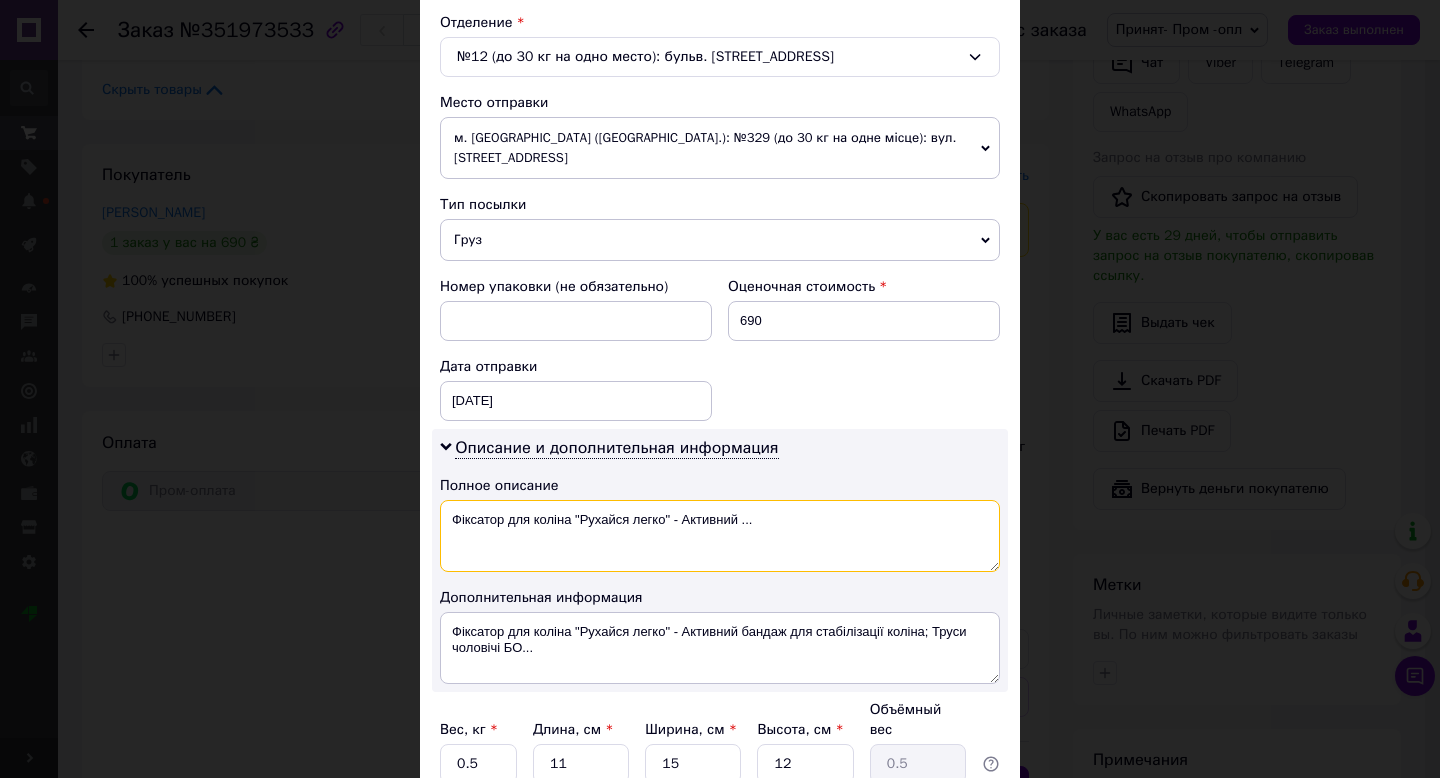 drag, startPoint x: 443, startPoint y: 478, endPoint x: 787, endPoint y: 478, distance: 344 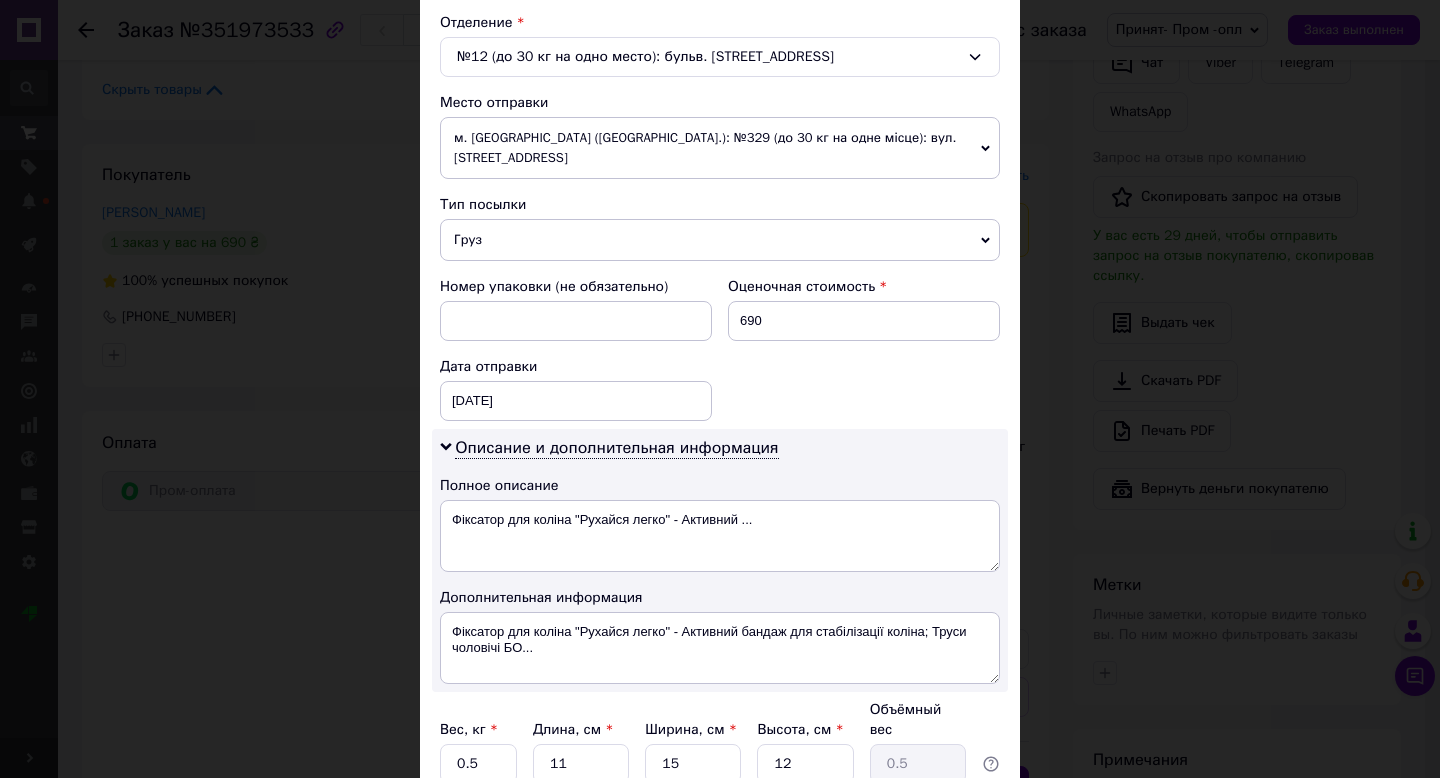 click on "Груз" at bounding box center (720, 240) 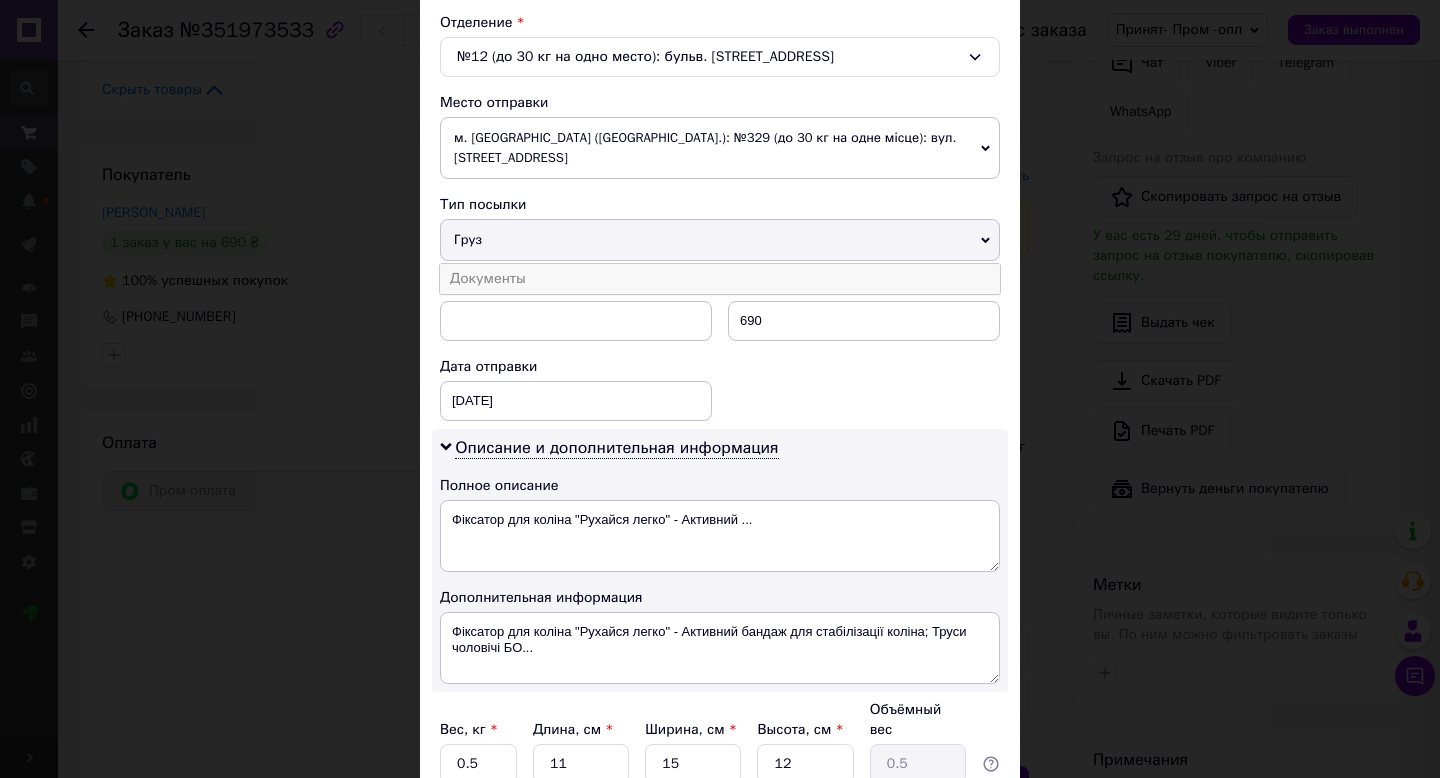 click on "Документы" at bounding box center (720, 279) 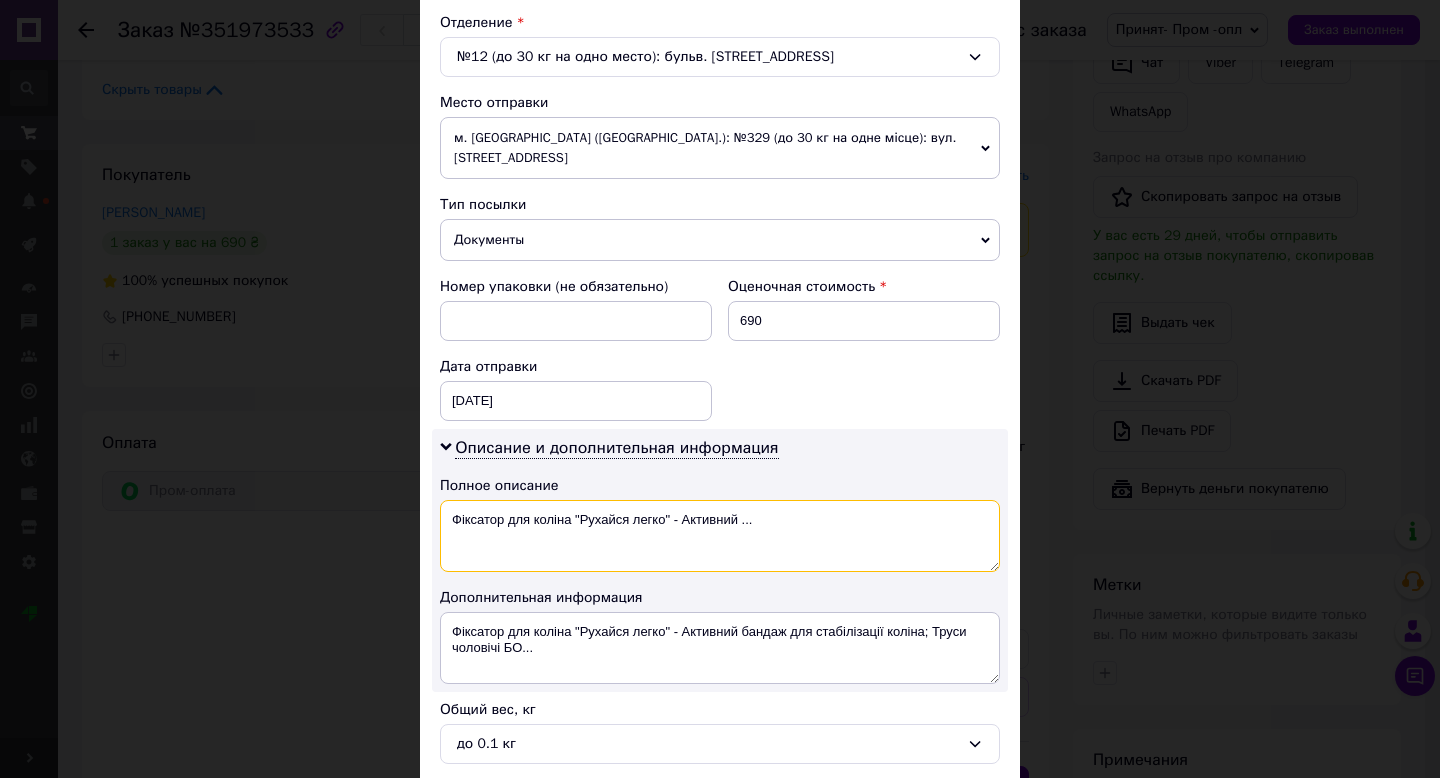 drag, startPoint x: 446, startPoint y: 480, endPoint x: 893, endPoint y: 482, distance: 447.0045 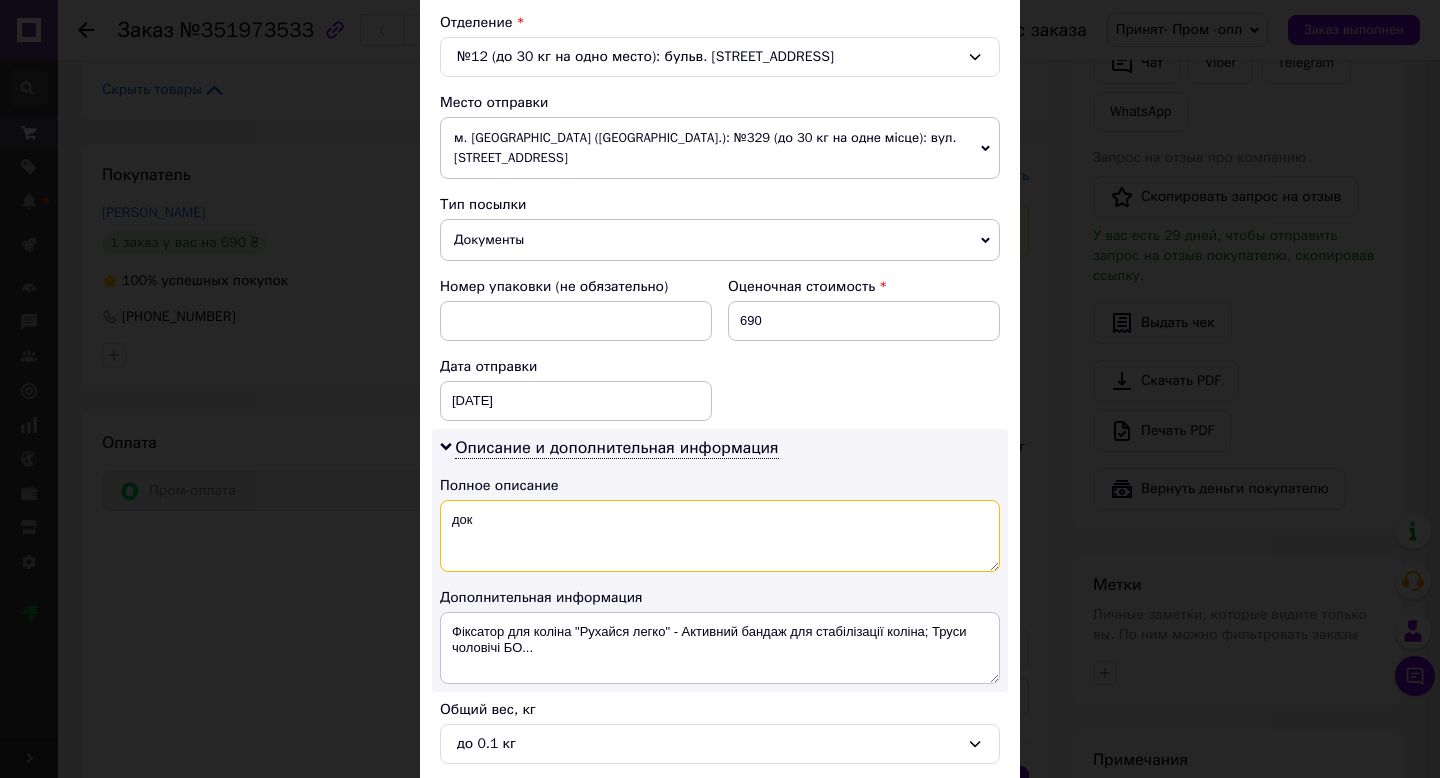 type on "док" 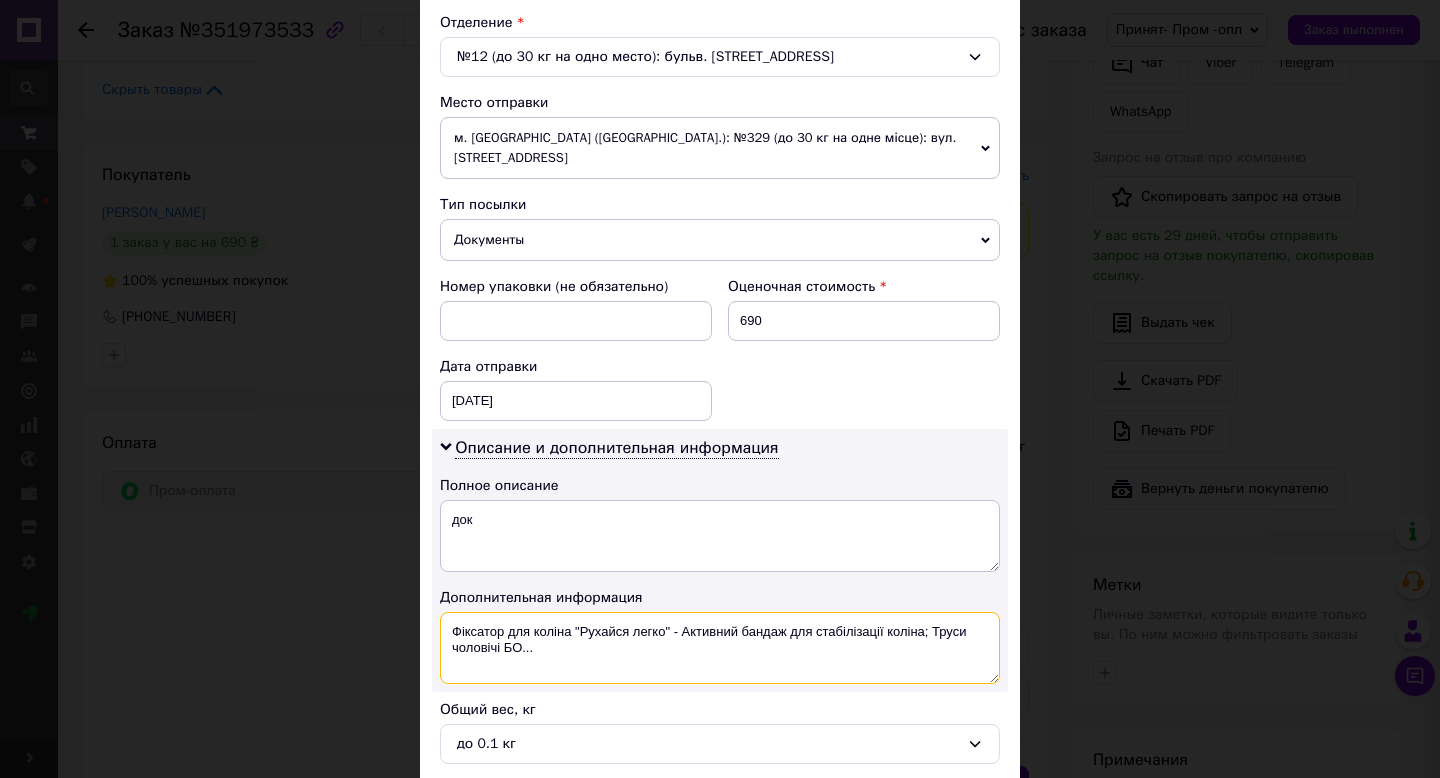 click on "Фіксатор для коліна "Рухайся легко" - Активний бандаж для стабілізації коліна; Труси чоловічі БО..." at bounding box center (720, 648) 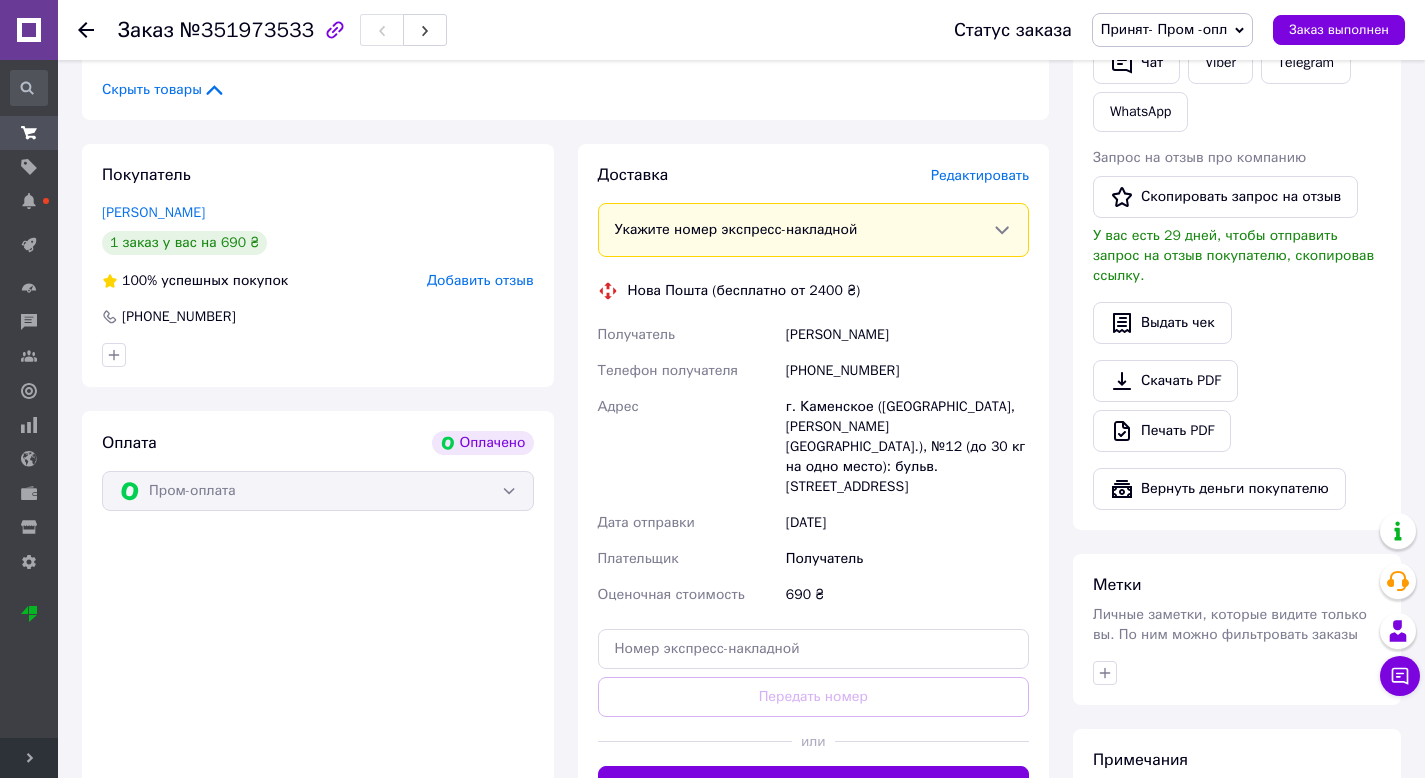 click on "Редактировать" at bounding box center (980, 175) 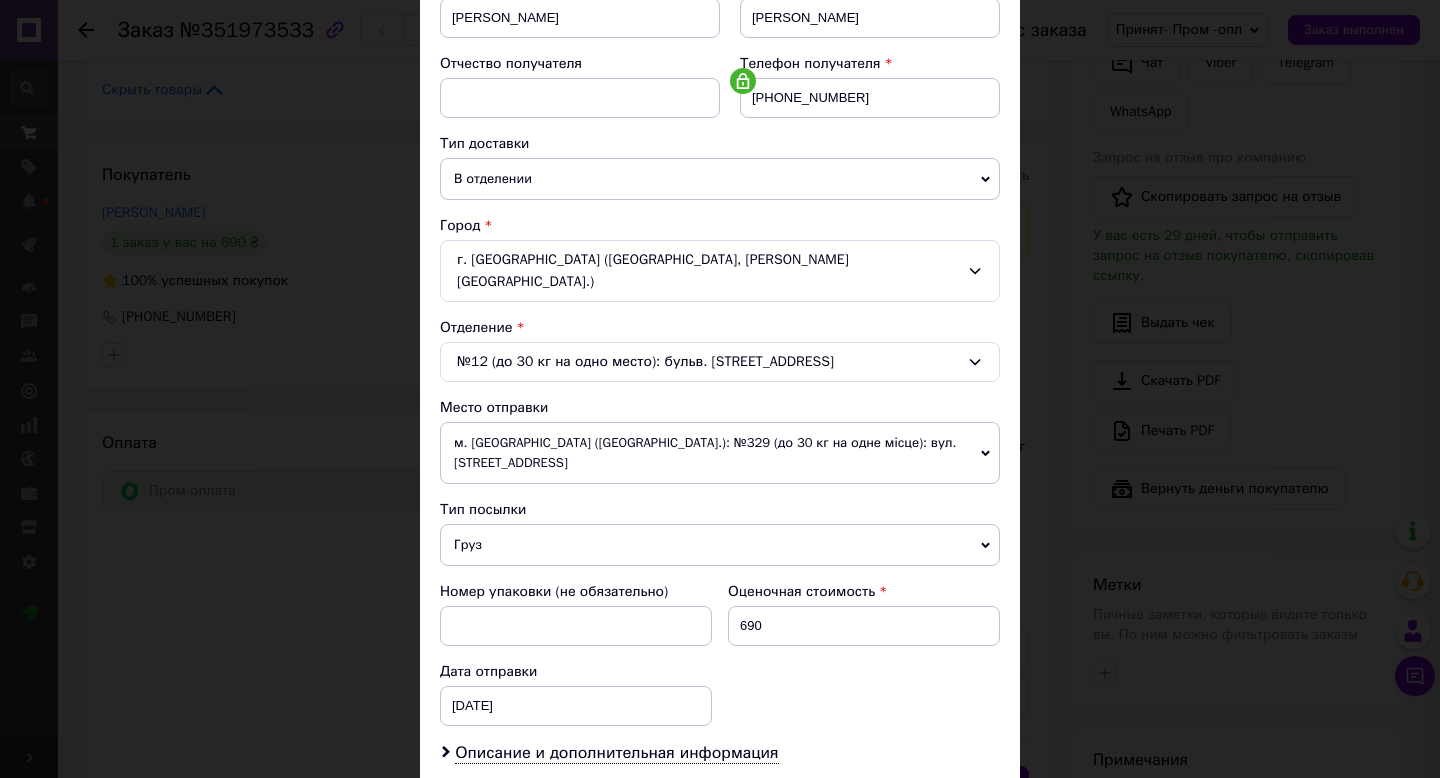 scroll, scrollTop: 349, scrollLeft: 0, axis: vertical 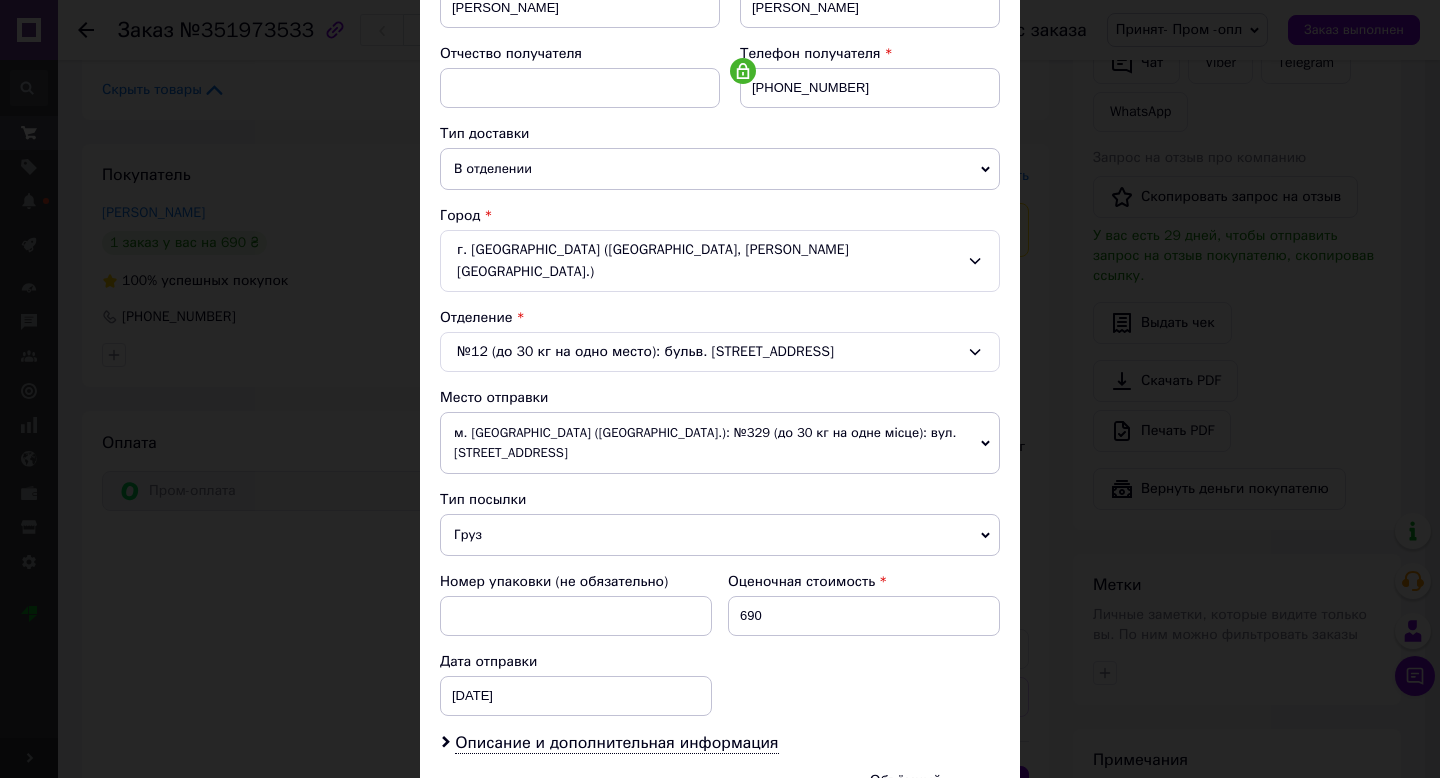 click on "Груз" at bounding box center (720, 535) 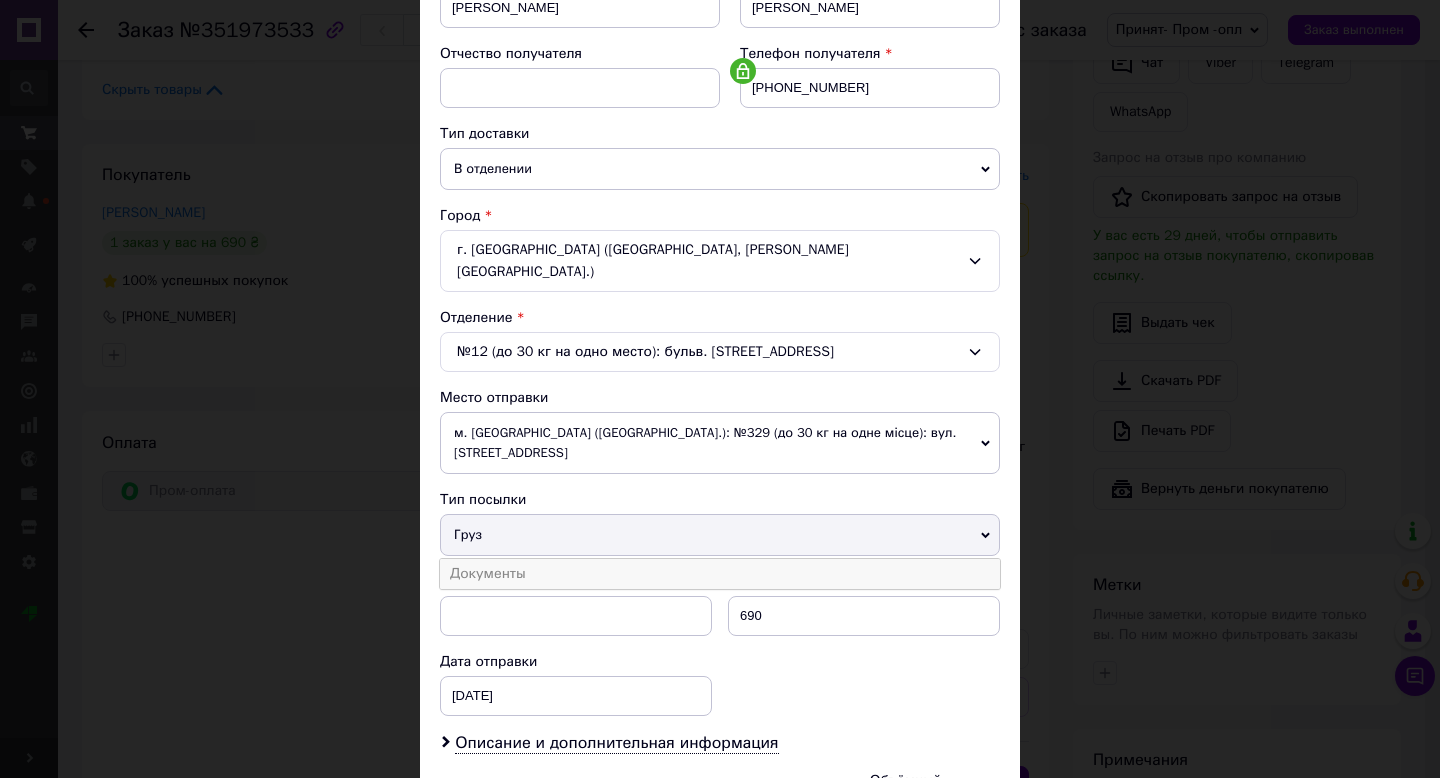 click on "Документы" at bounding box center (720, 574) 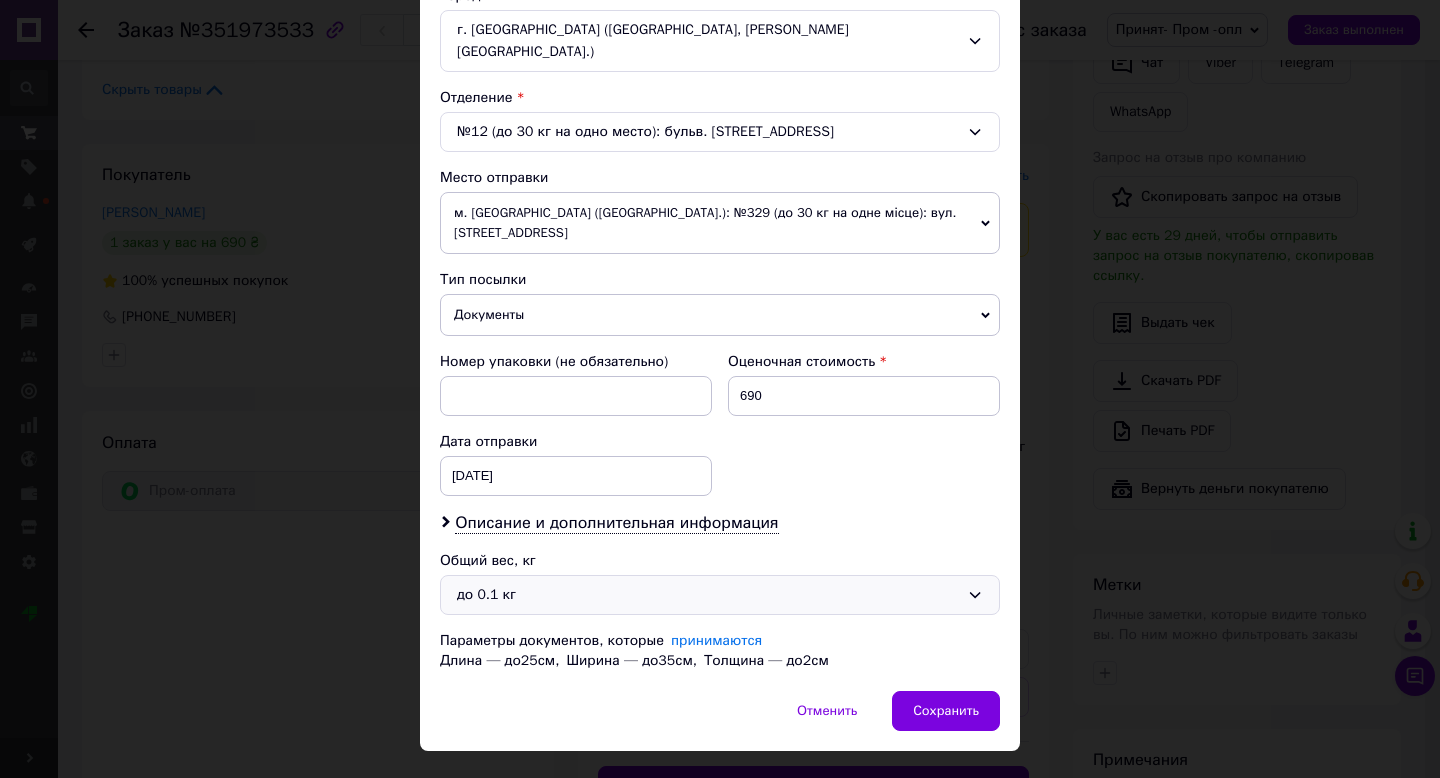 scroll, scrollTop: 570, scrollLeft: 0, axis: vertical 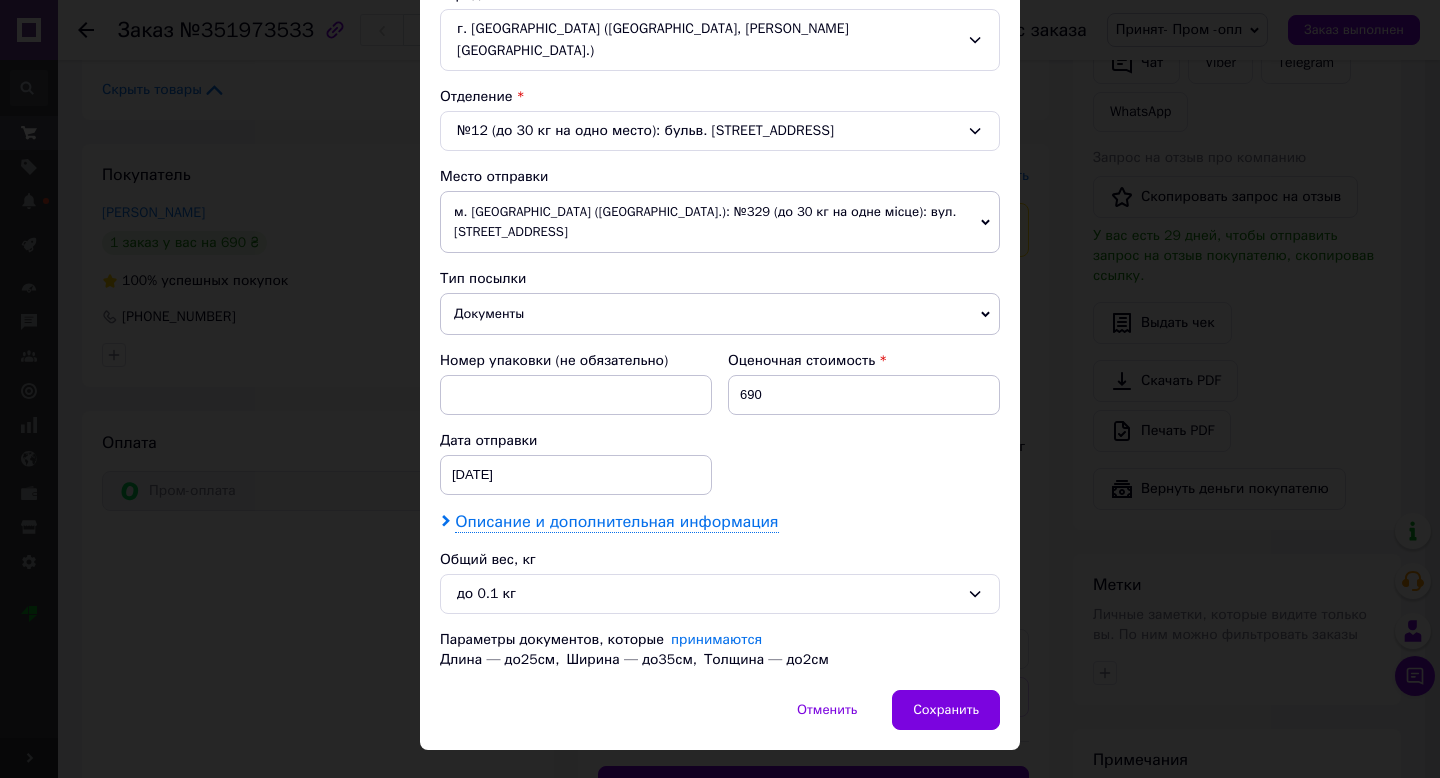 click on "Описание и дополнительная информация" at bounding box center (616, 522) 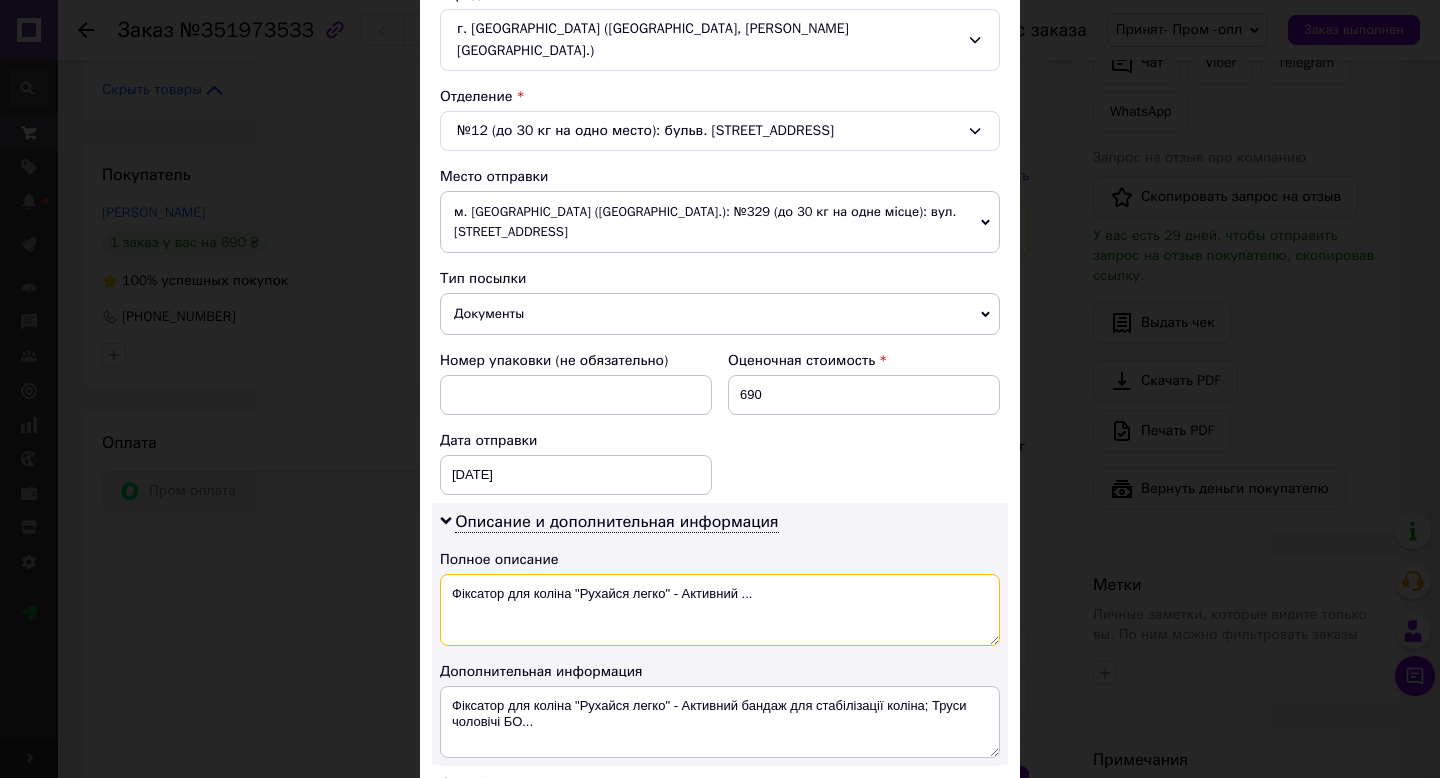 drag, startPoint x: 744, startPoint y: 556, endPoint x: 379, endPoint y: 552, distance: 365.0219 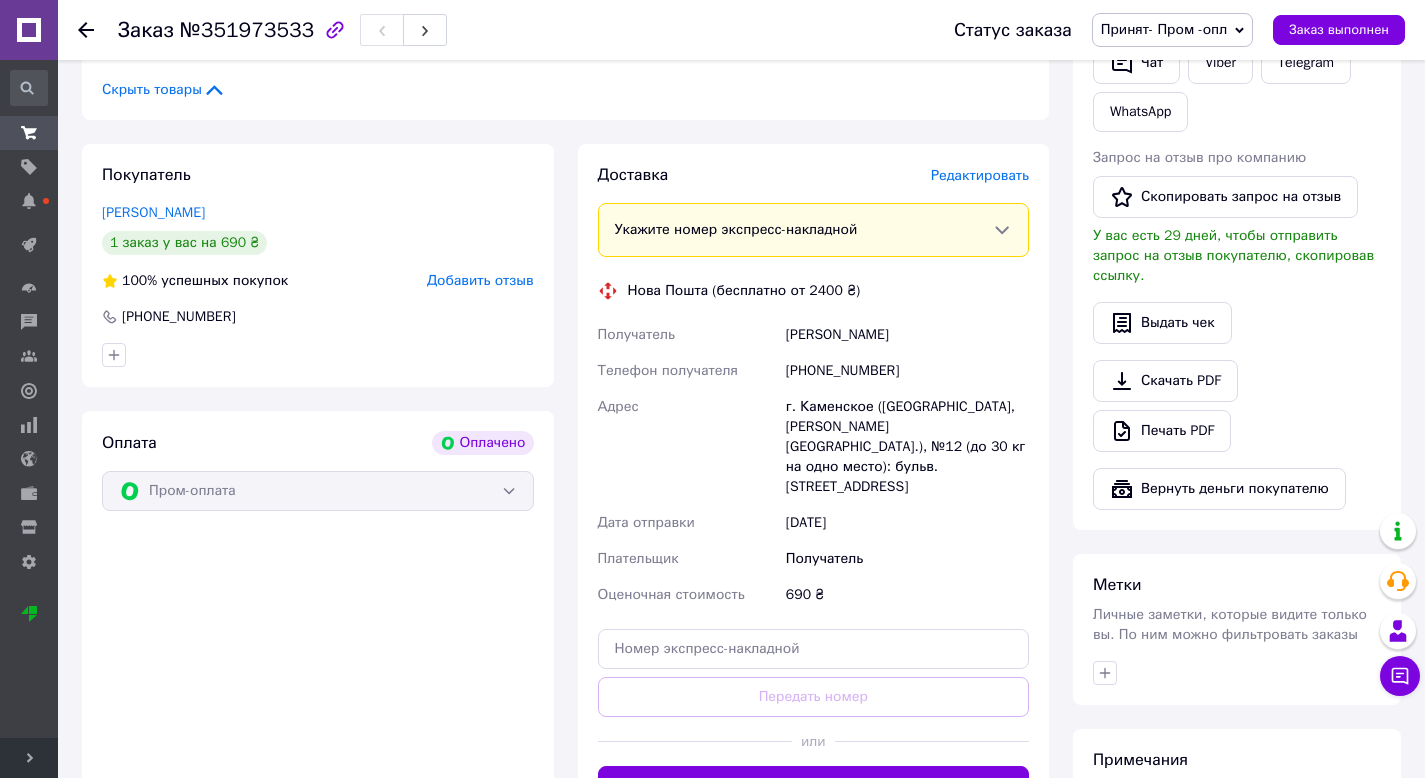 click on "Редактировать" at bounding box center [980, 175] 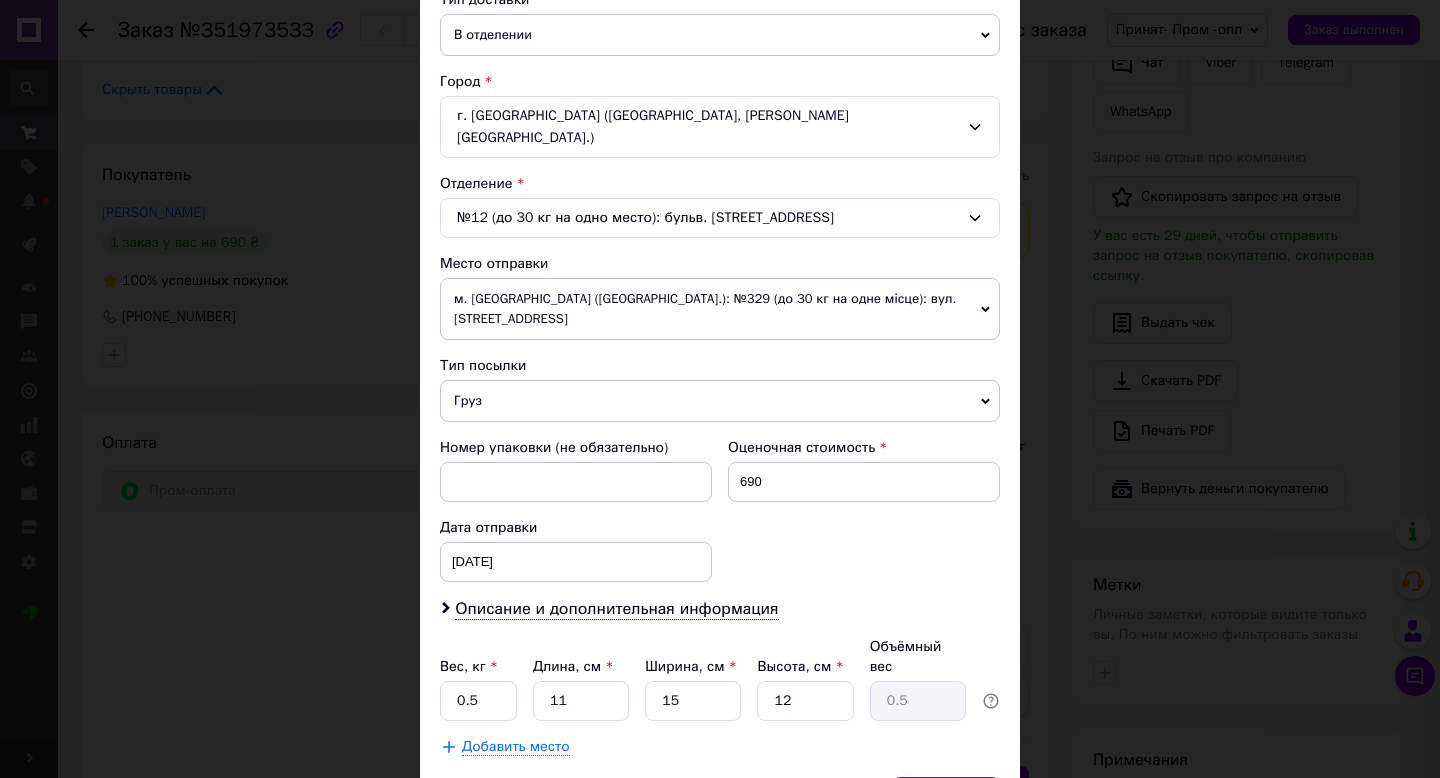 scroll, scrollTop: 564, scrollLeft: 0, axis: vertical 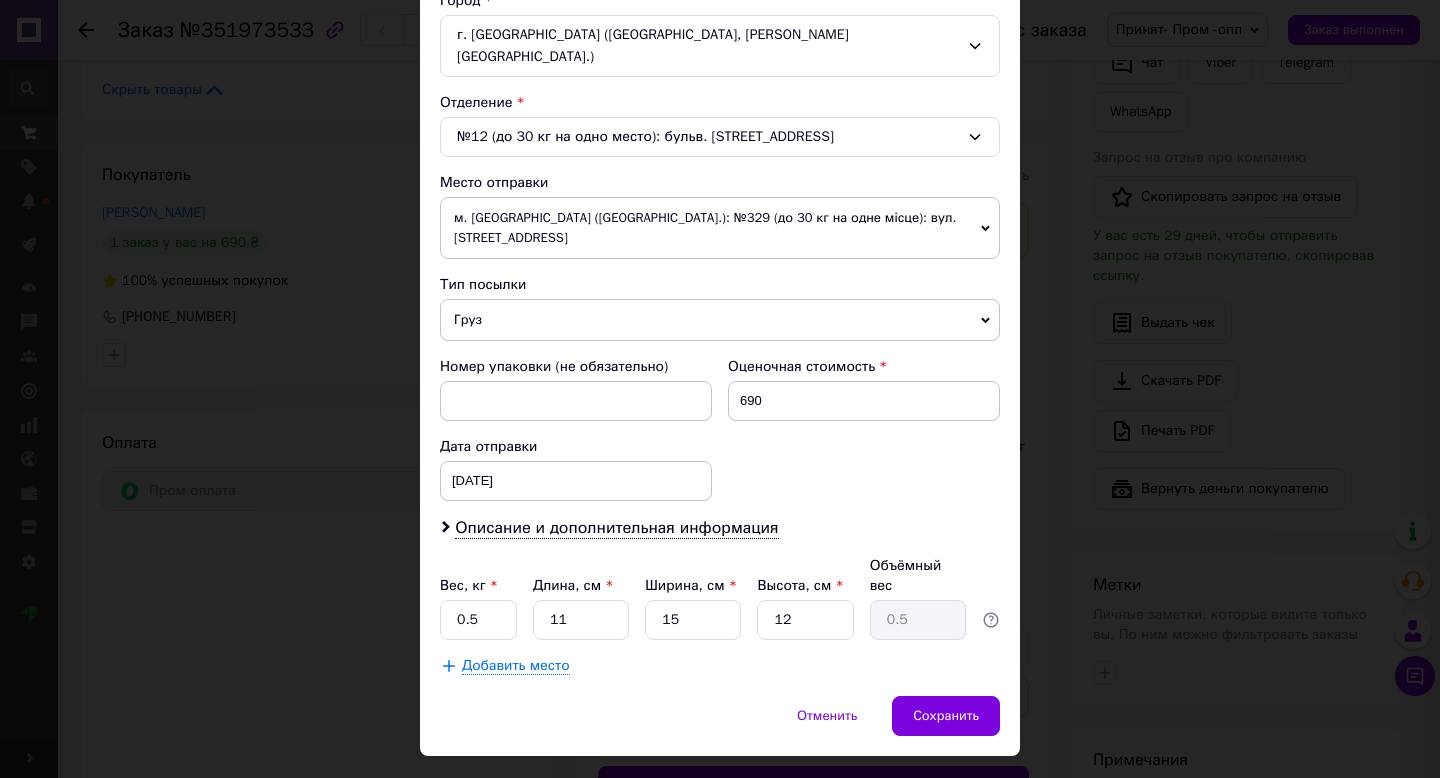 click on "Груз" at bounding box center (720, 320) 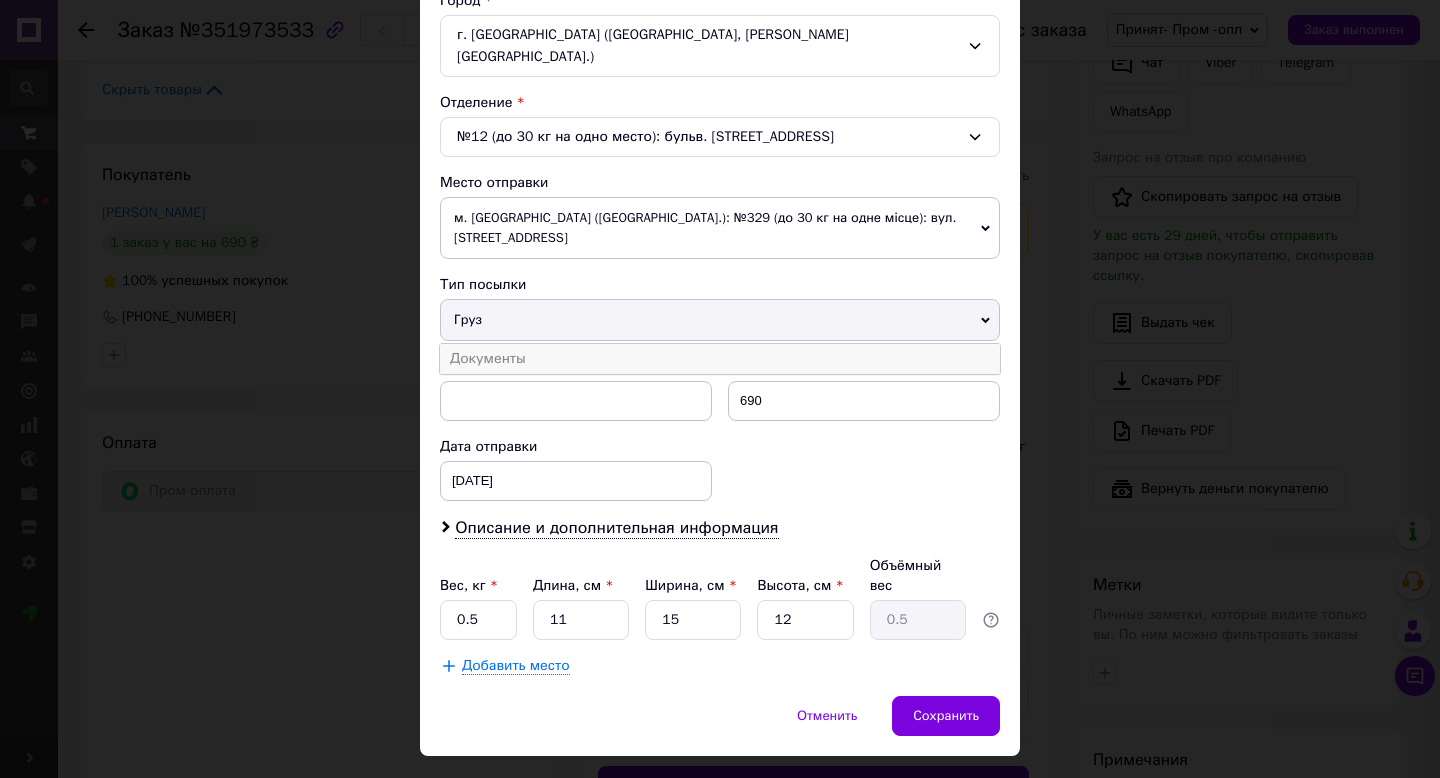 click on "Документы" at bounding box center (720, 359) 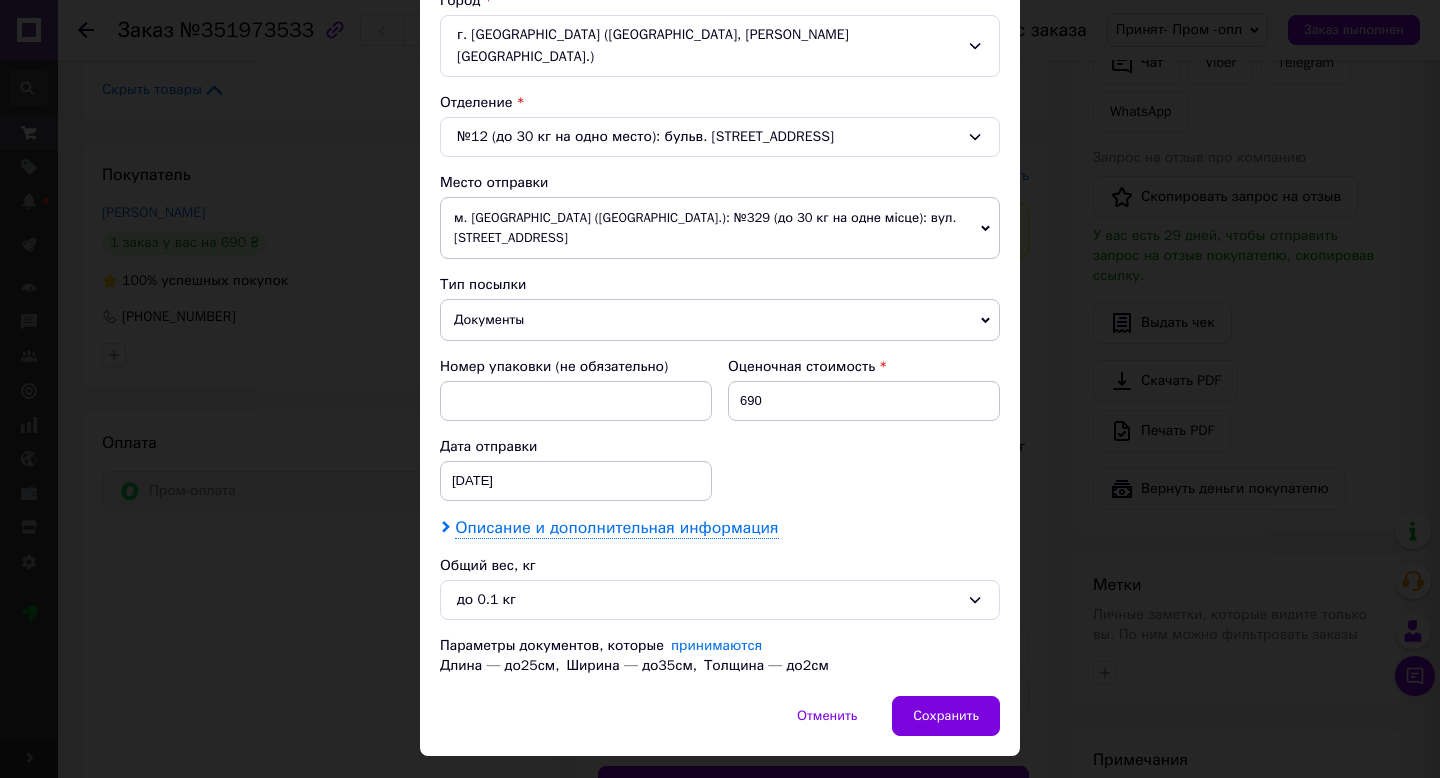 click 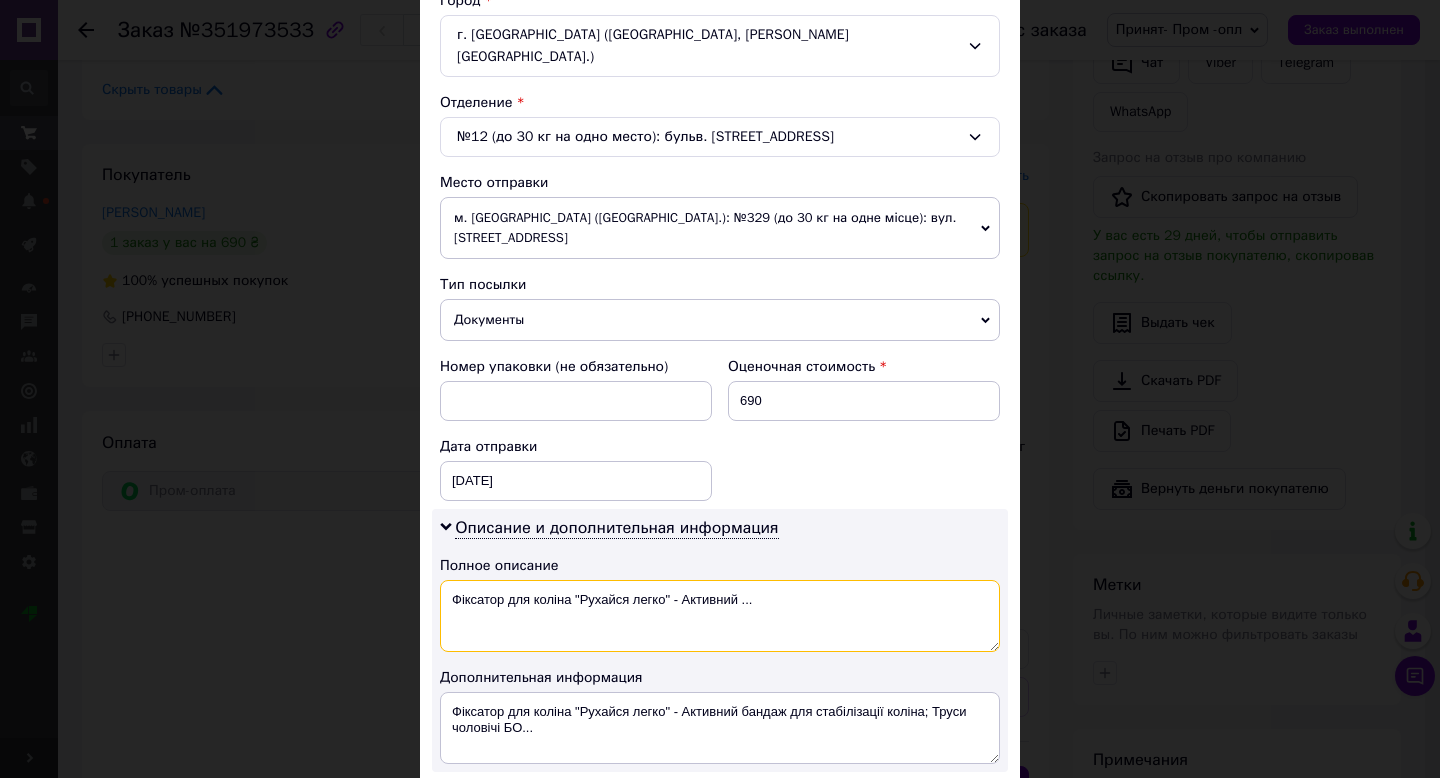 drag, startPoint x: 447, startPoint y: 561, endPoint x: 752, endPoint y: 562, distance: 305.00165 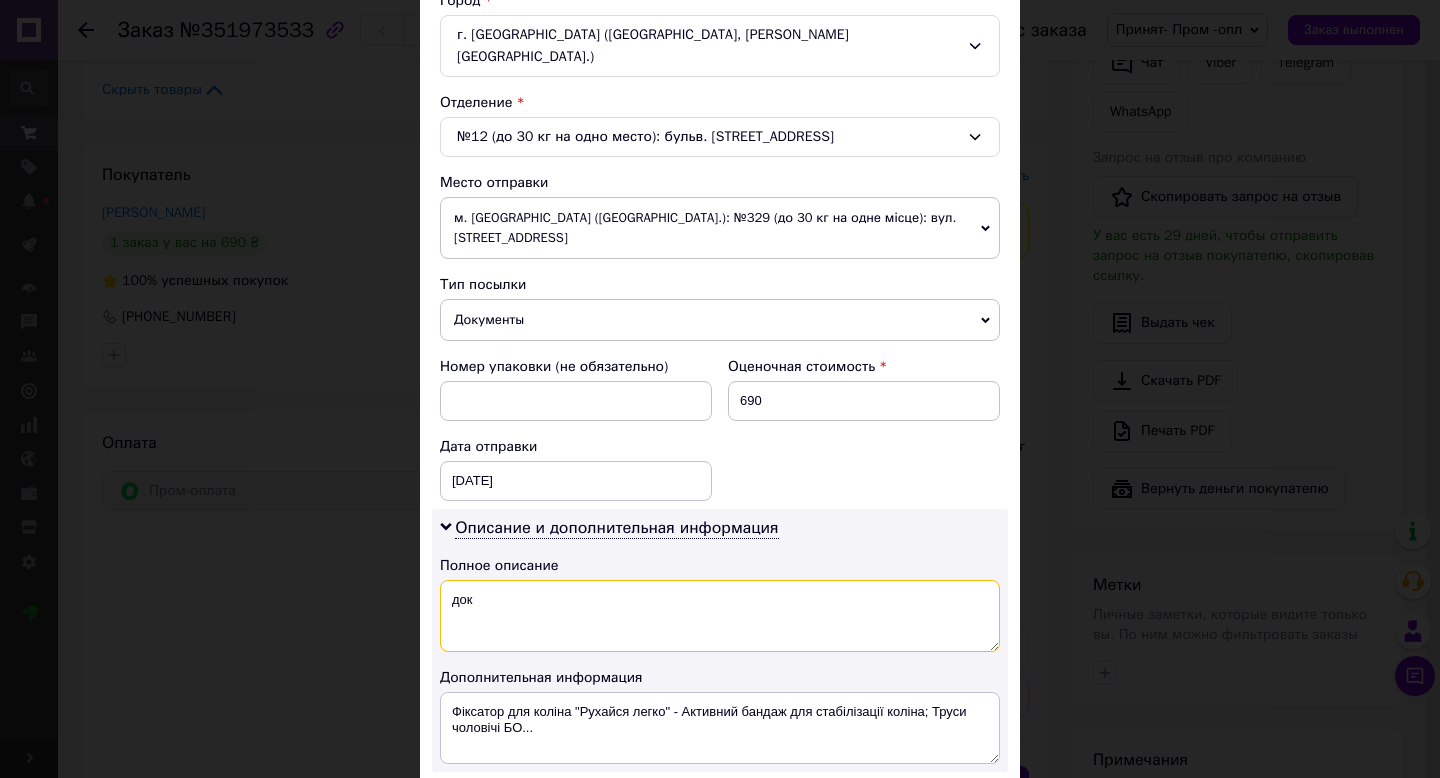 type on "док" 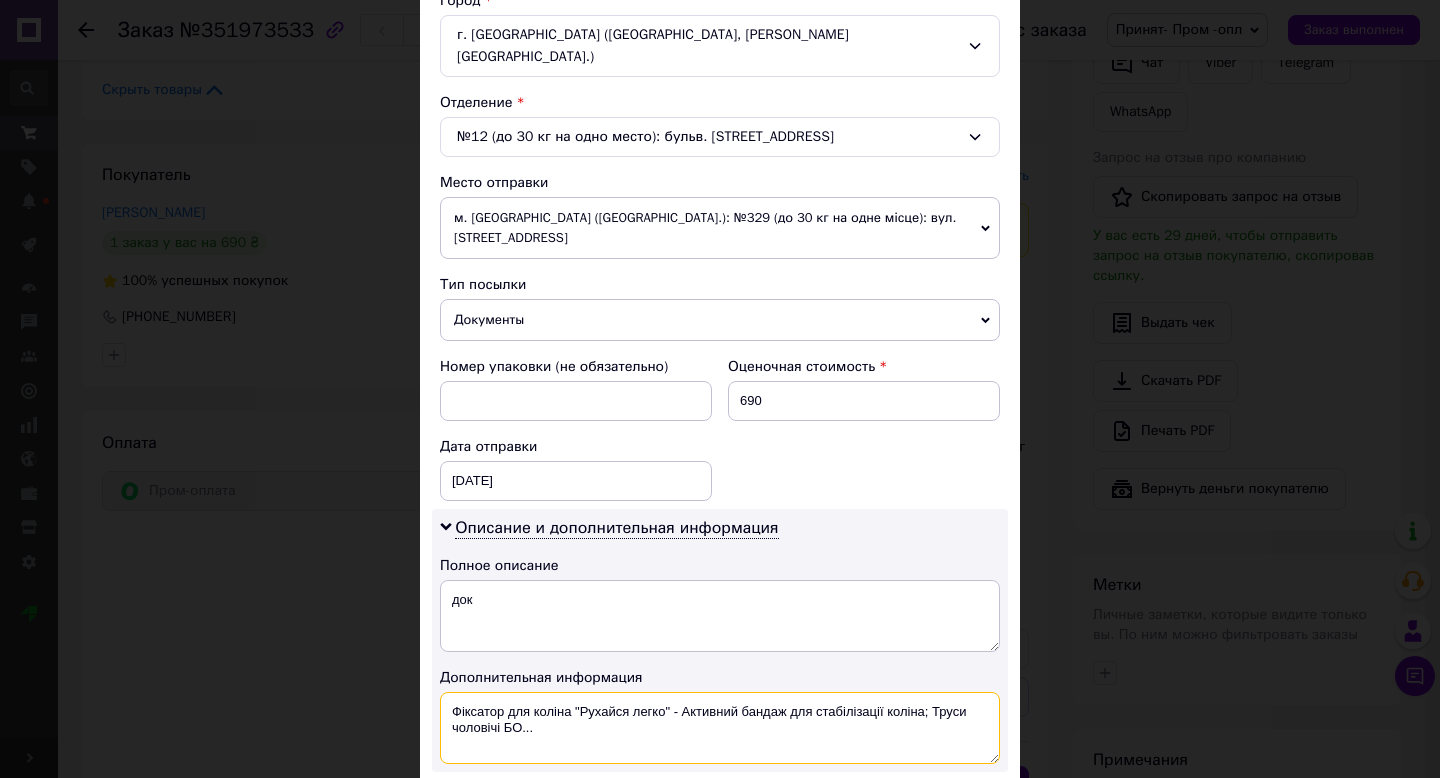 drag, startPoint x: 446, startPoint y: 671, endPoint x: 560, endPoint y: 698, distance: 117.15375 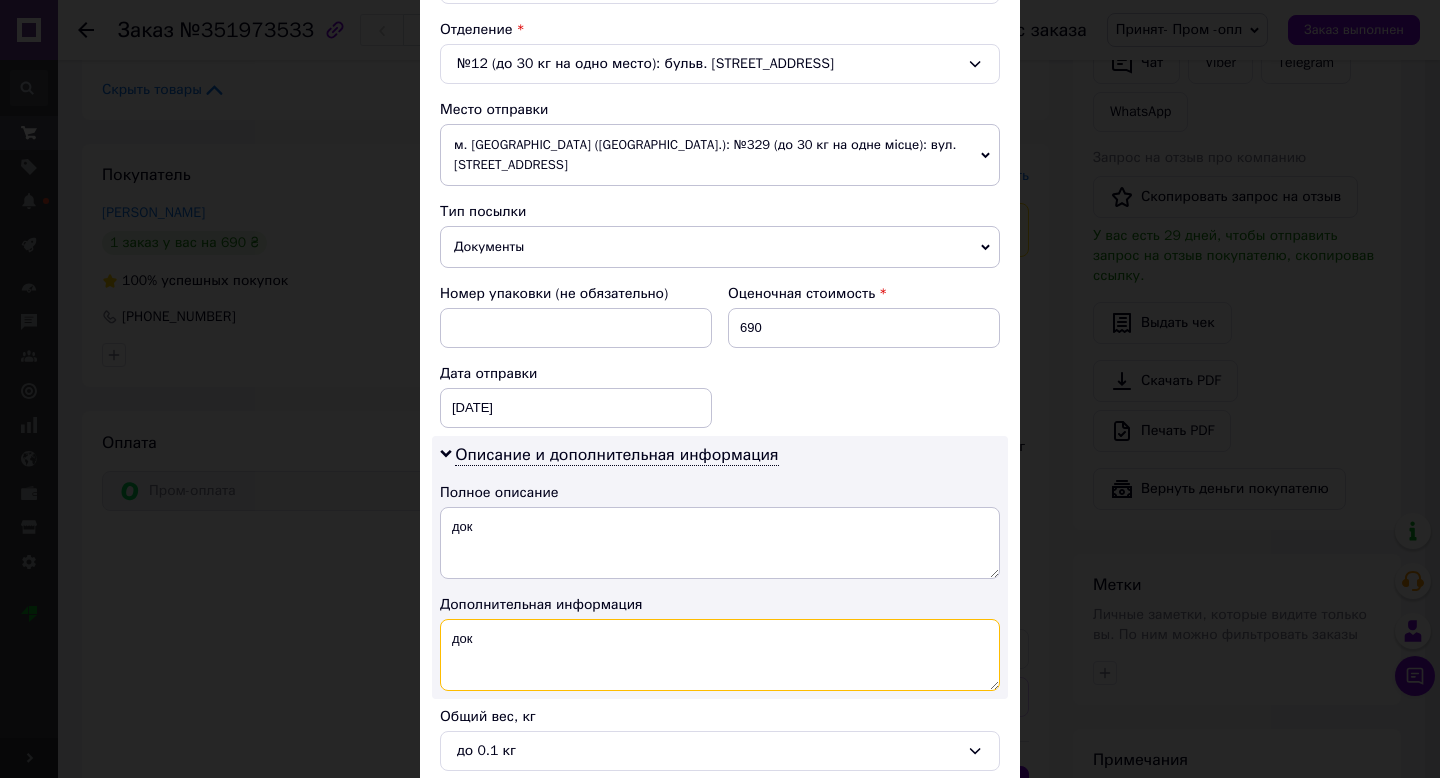 scroll, scrollTop: 794, scrollLeft: 0, axis: vertical 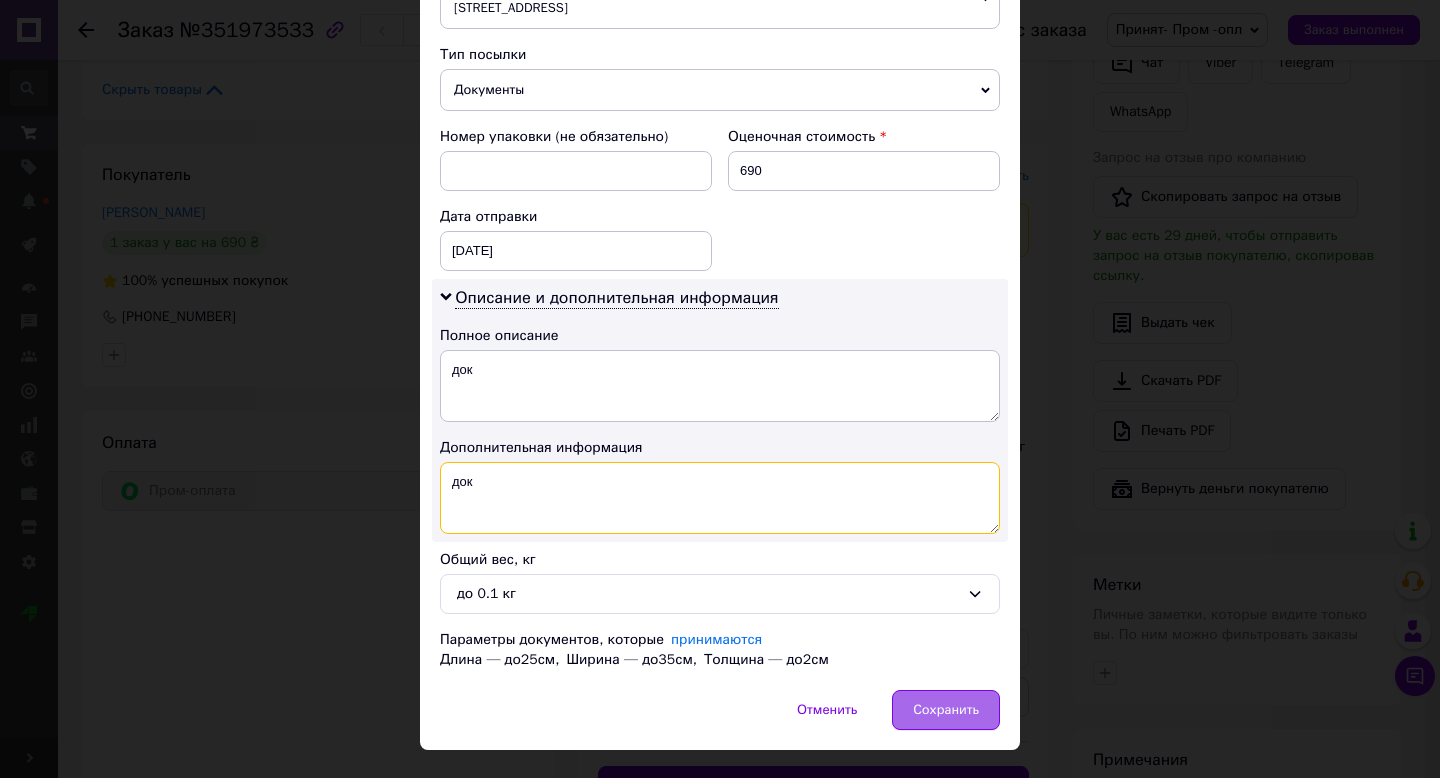 type on "док" 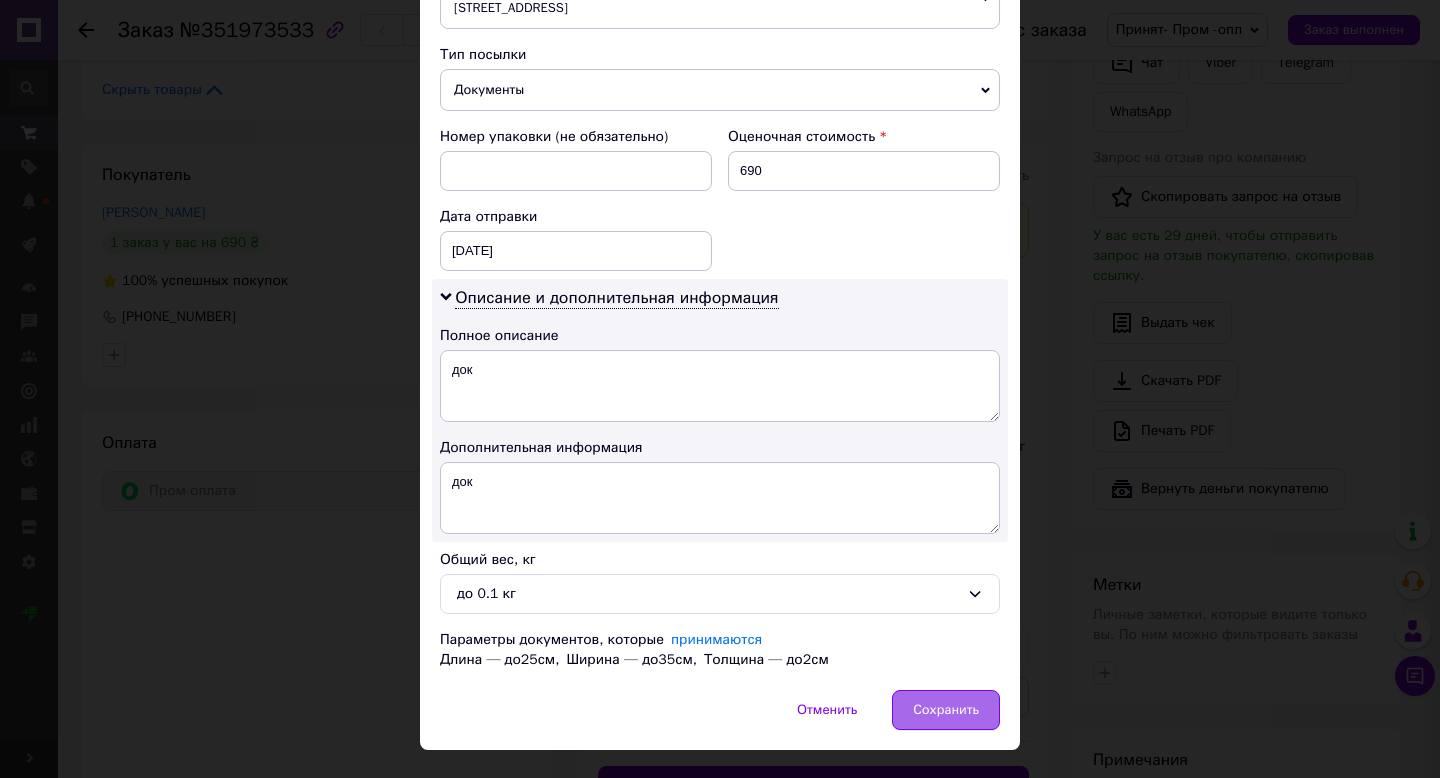 click on "Сохранить" at bounding box center (946, 710) 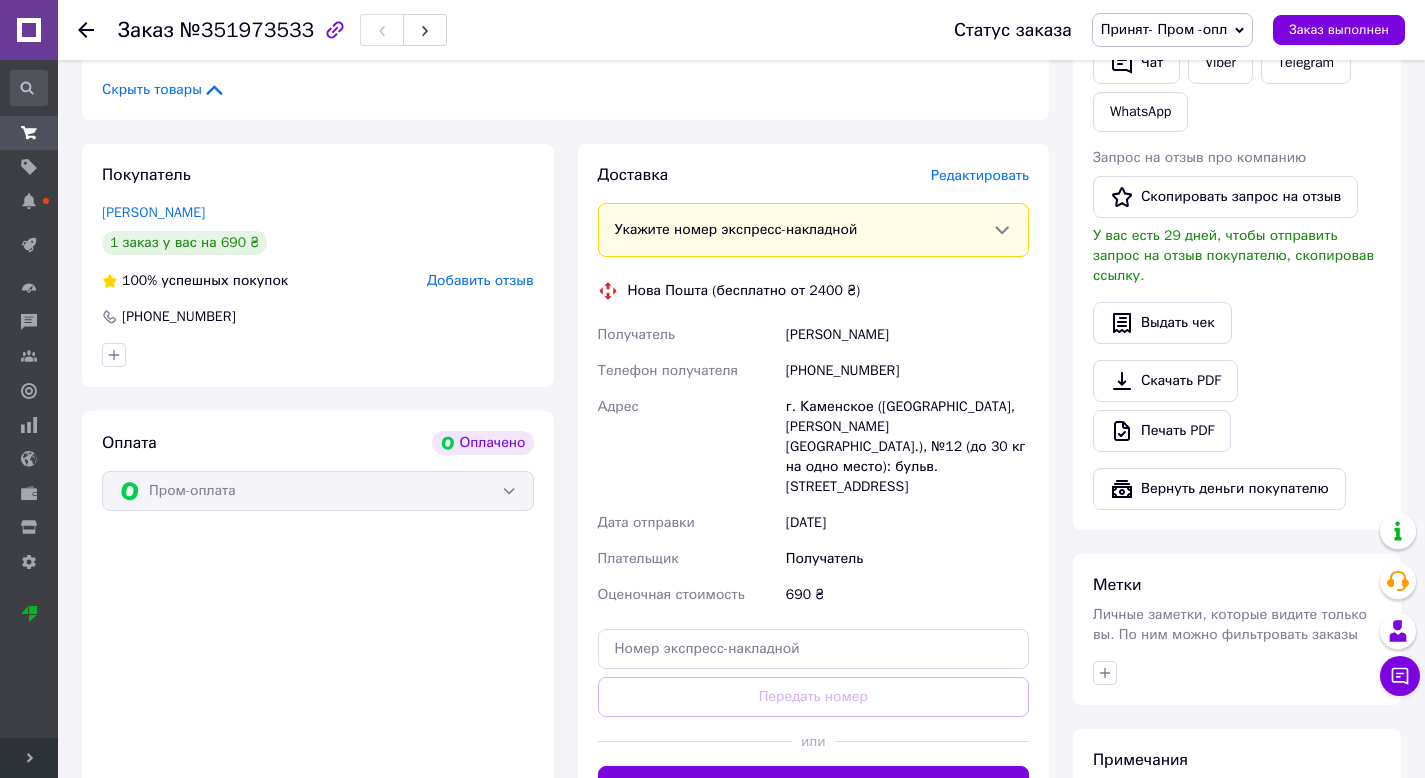 click on "Редактировать" at bounding box center (980, 175) 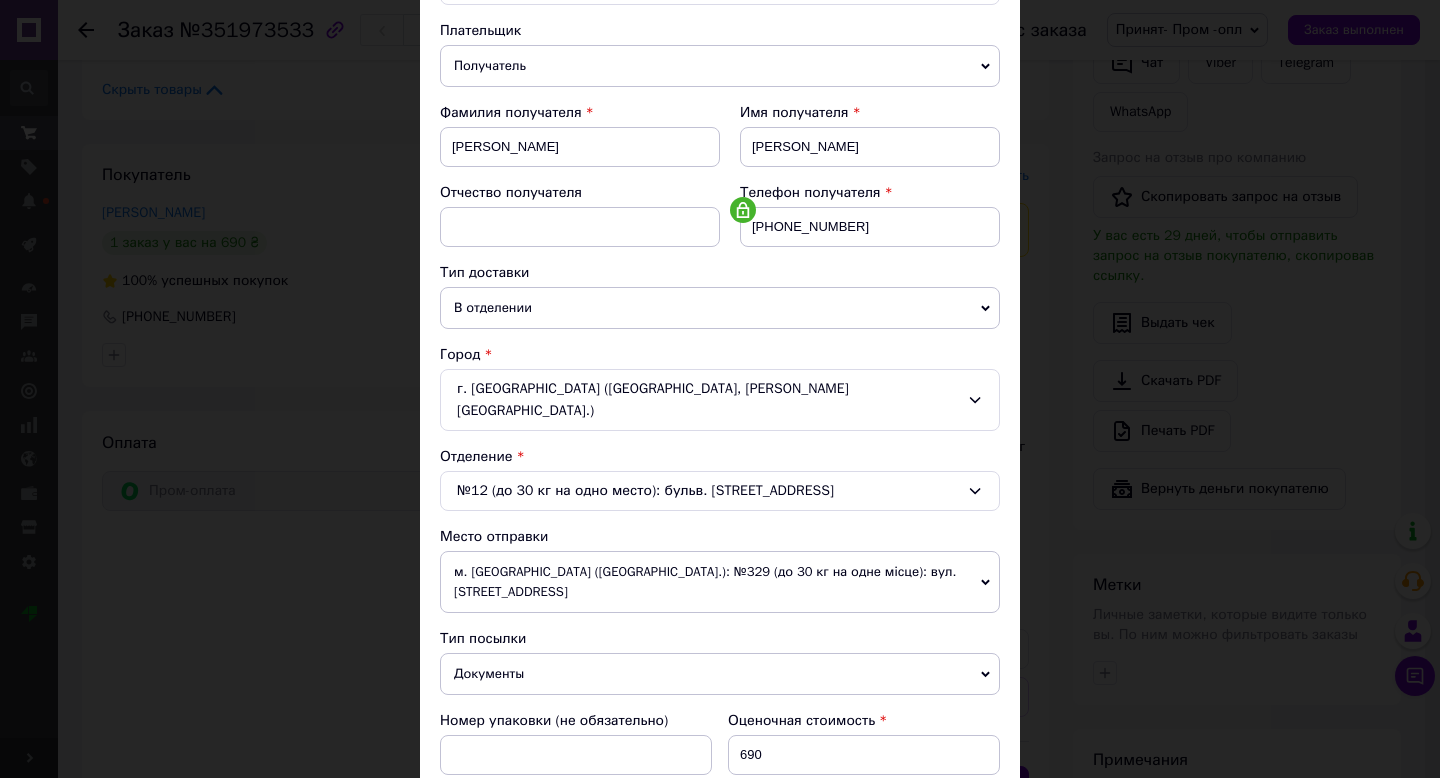 scroll, scrollTop: 406, scrollLeft: 0, axis: vertical 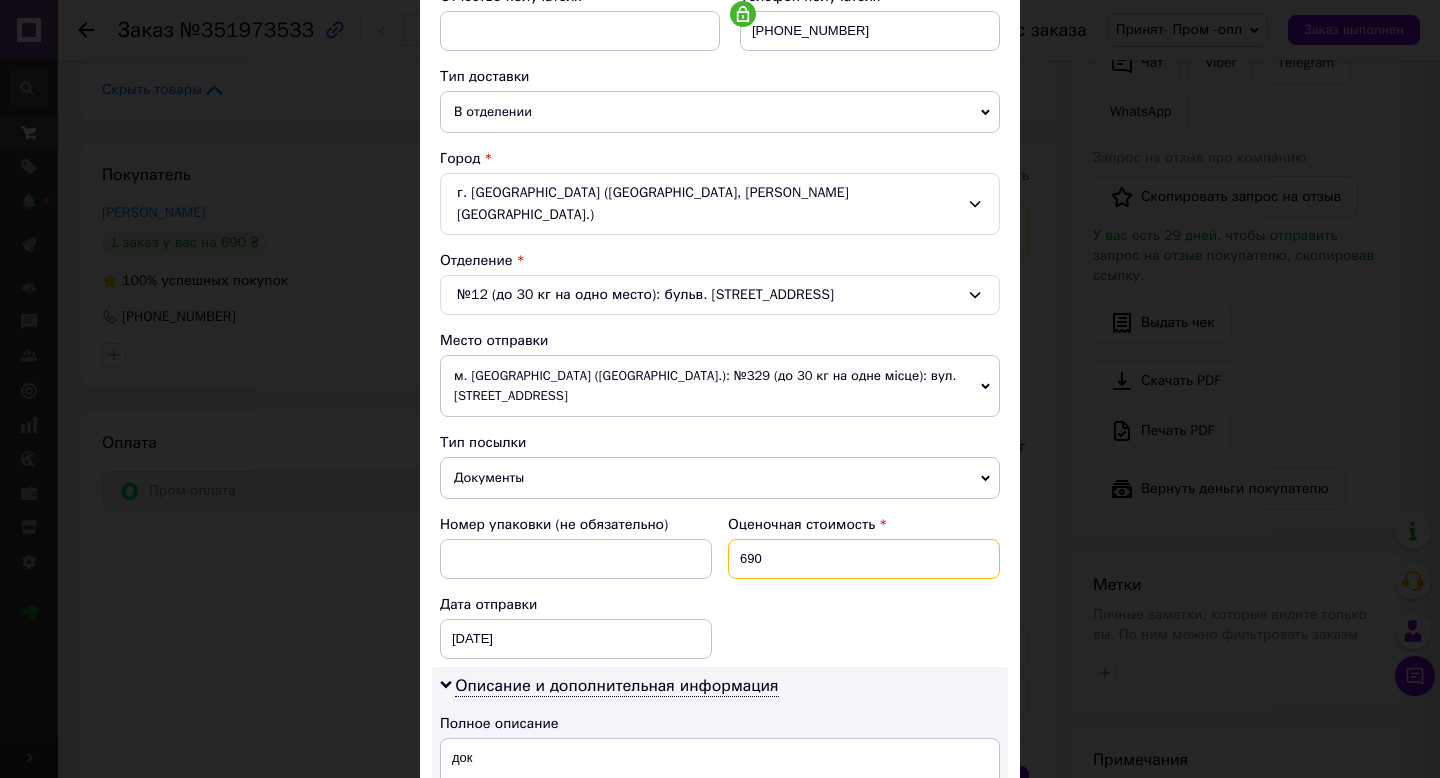 drag, startPoint x: 737, startPoint y: 518, endPoint x: 807, endPoint y: 518, distance: 70 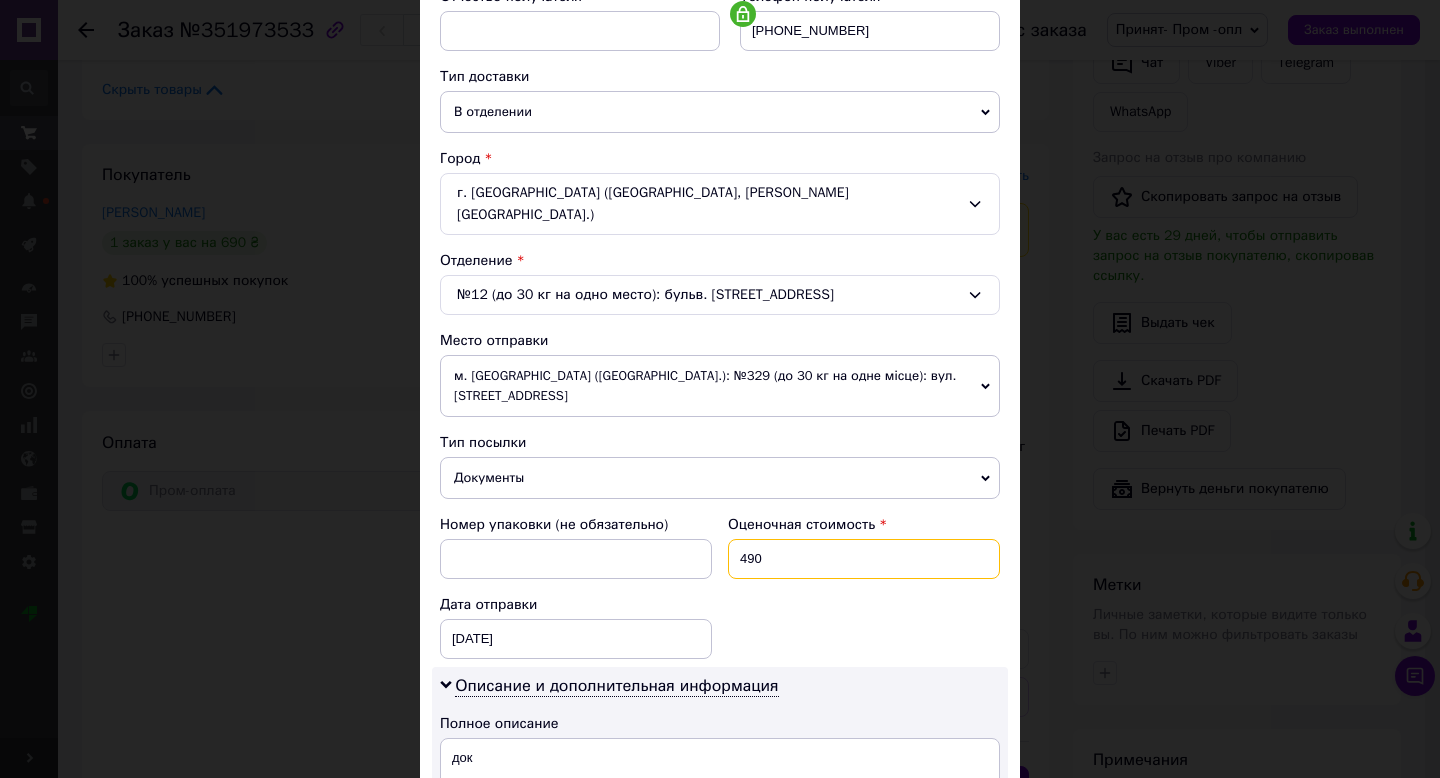 type on "490" 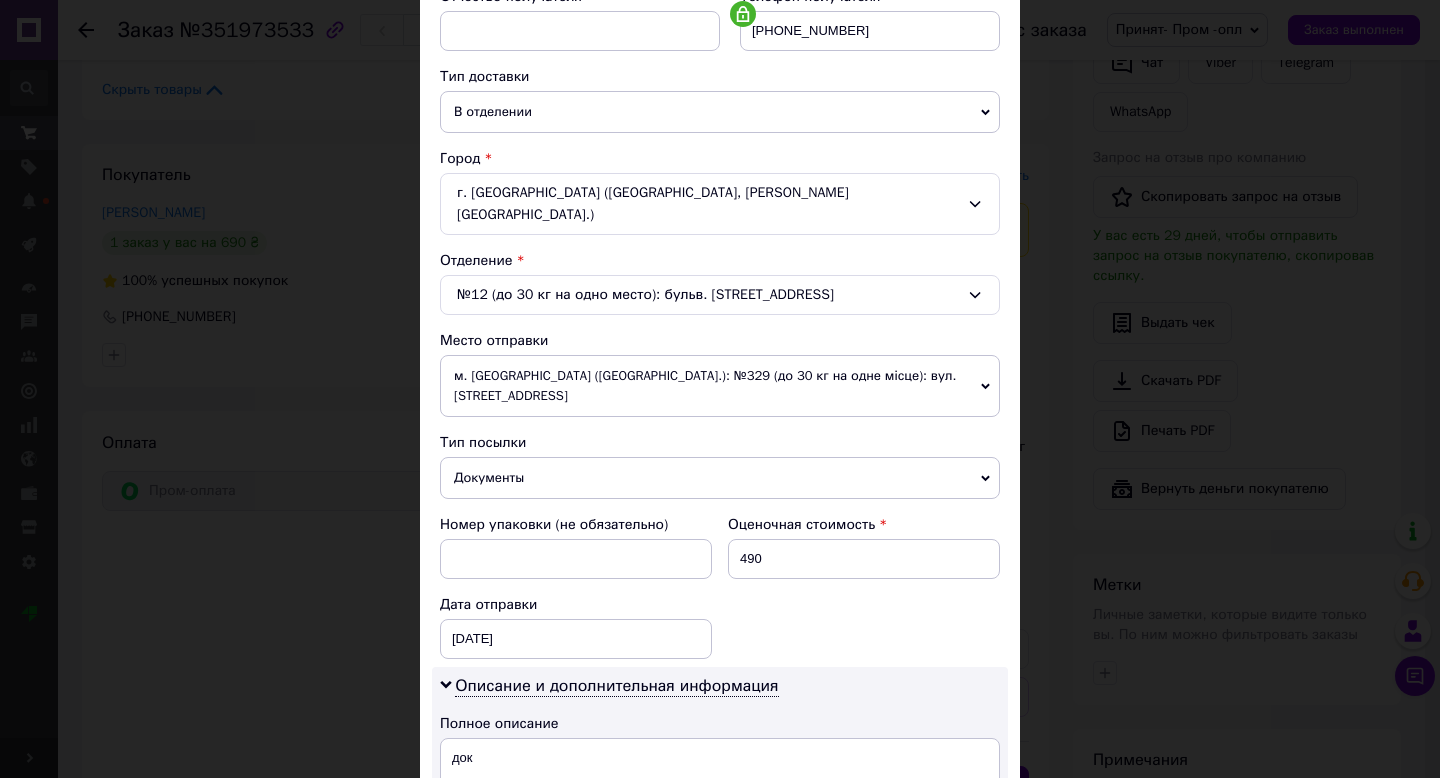 click on "Описание и дополнительная информация Полное описание док Дополнительная информация док" at bounding box center [720, 798] 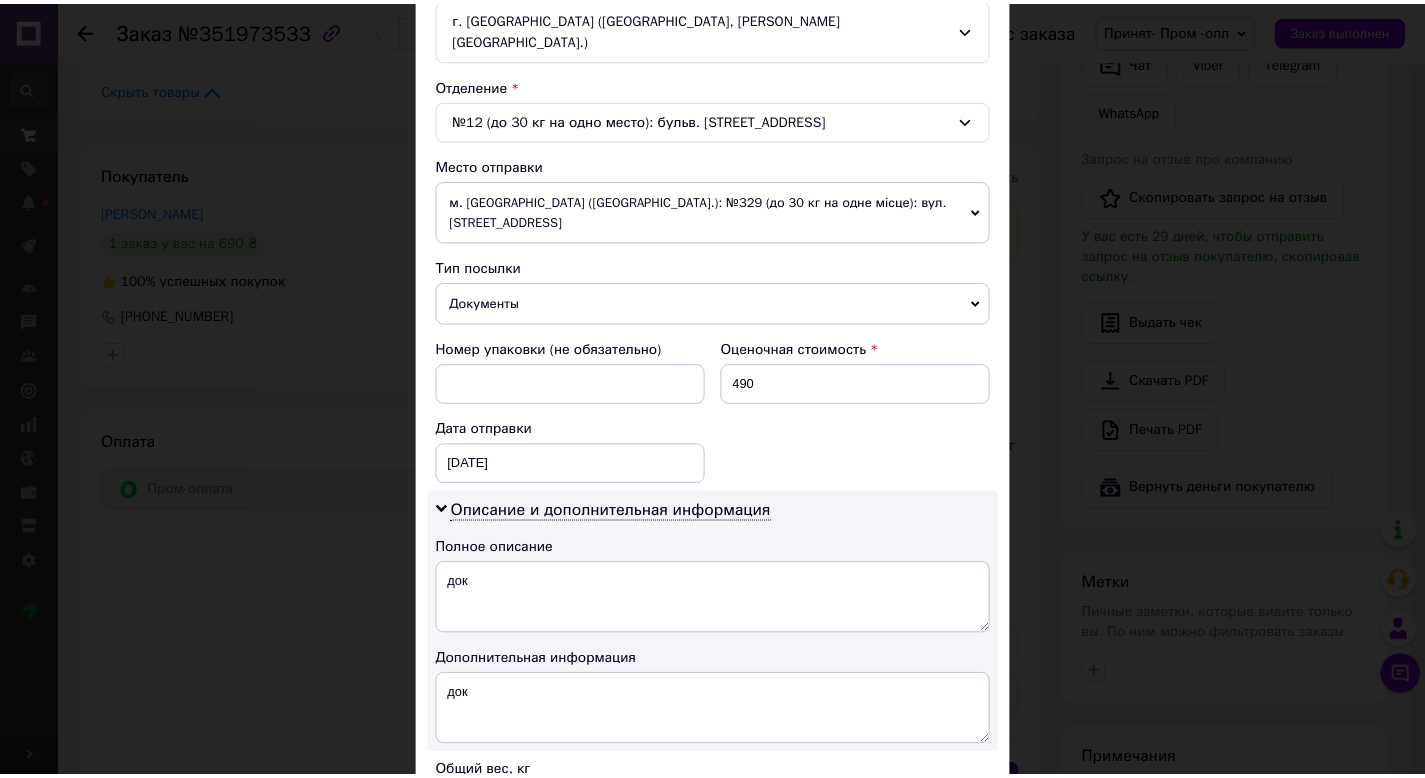 scroll, scrollTop: 794, scrollLeft: 0, axis: vertical 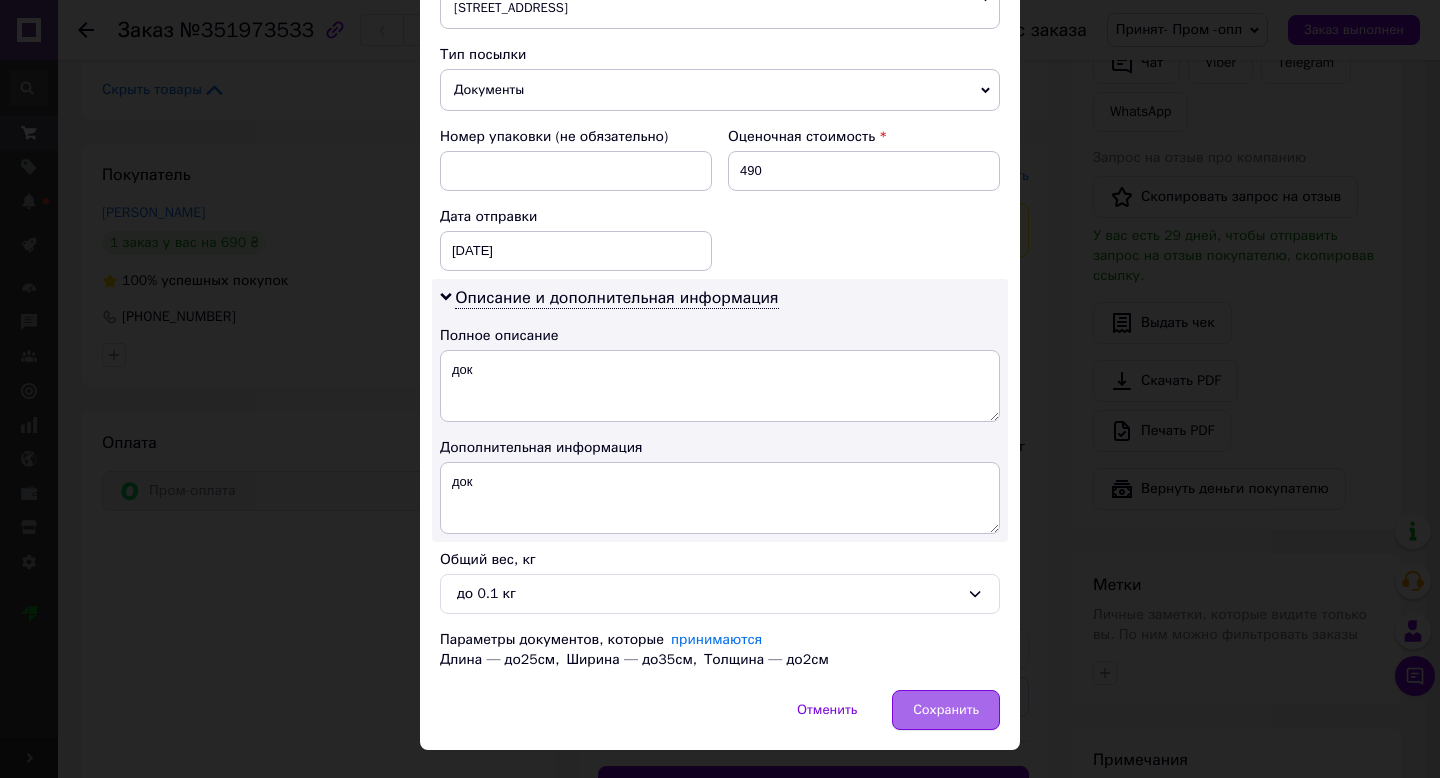 click on "Сохранить" at bounding box center (946, 710) 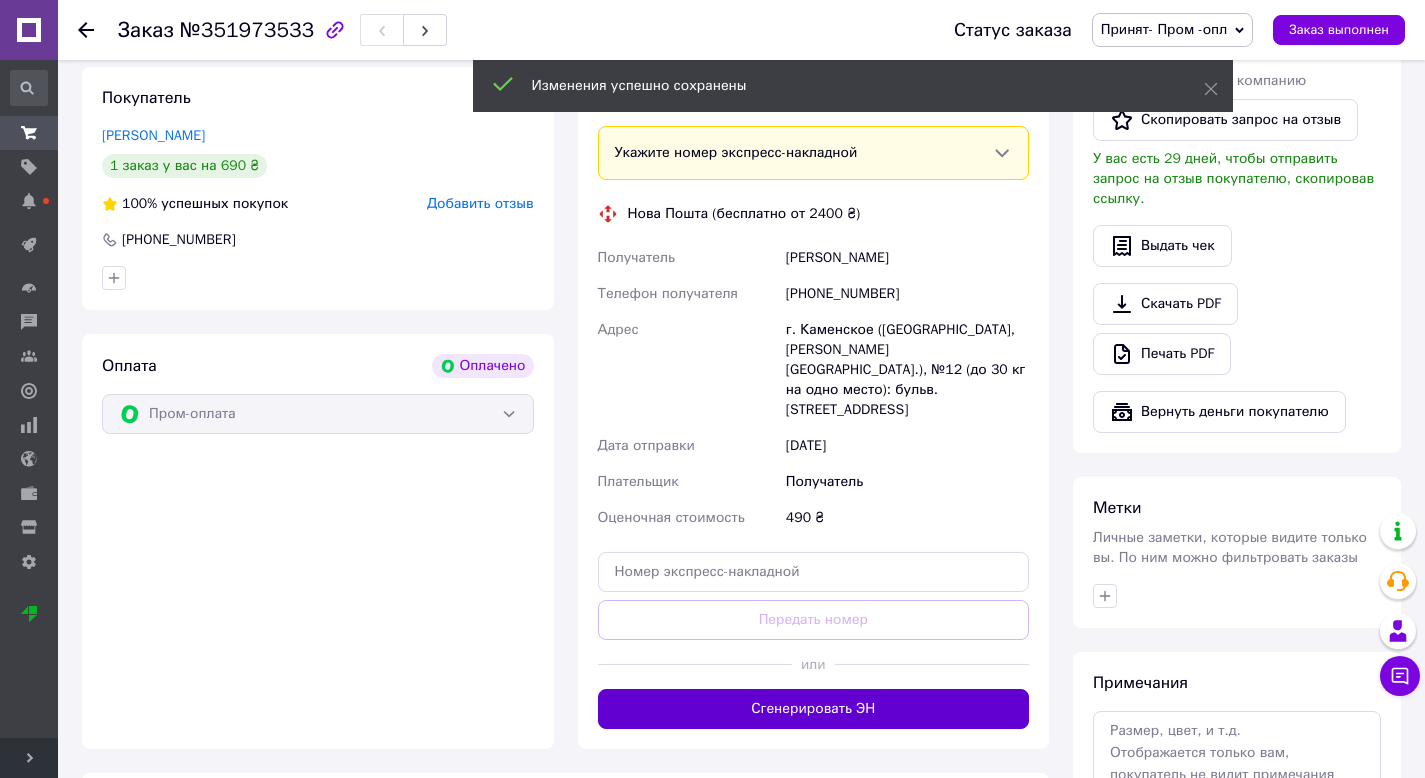scroll, scrollTop: 682, scrollLeft: 0, axis: vertical 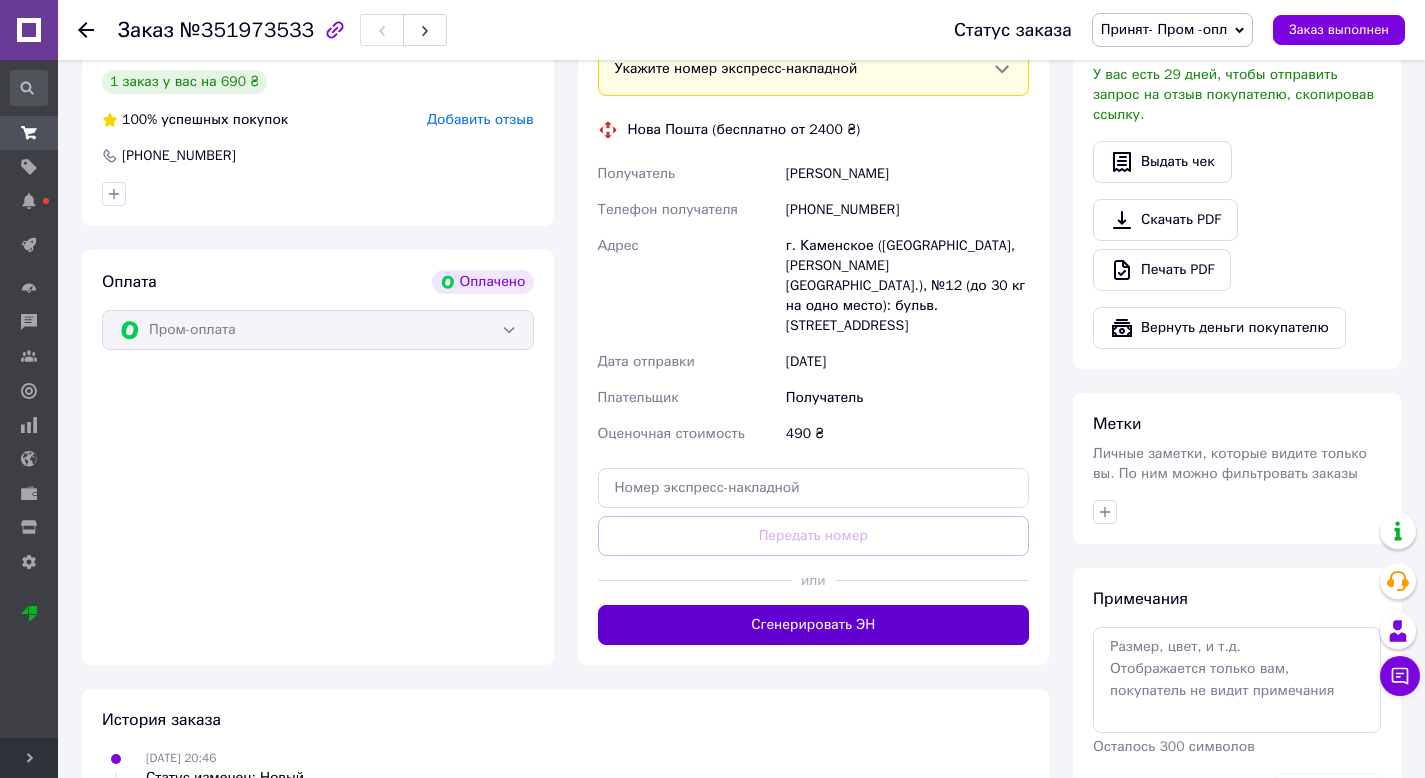 click on "Сгенерировать ЭН" at bounding box center [814, 625] 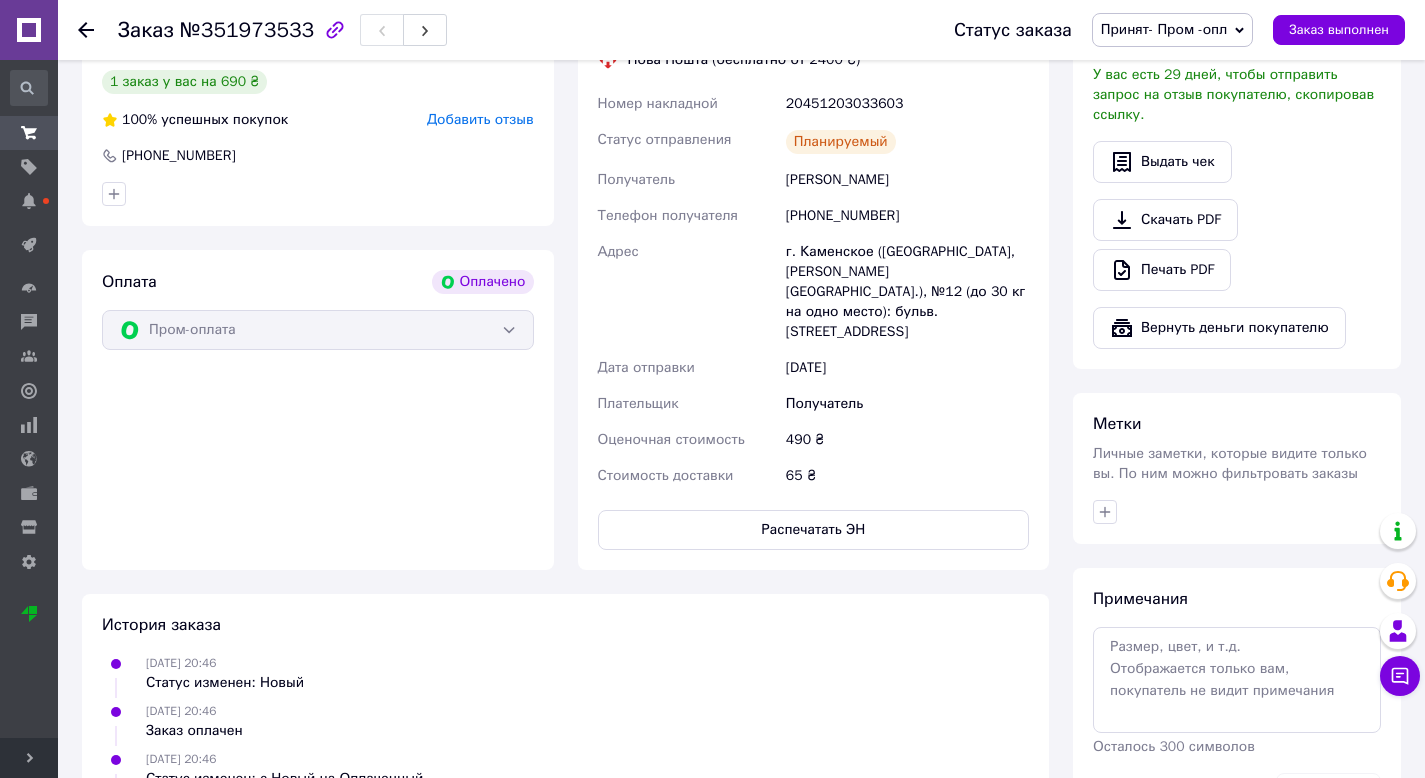 scroll, scrollTop: 490, scrollLeft: 0, axis: vertical 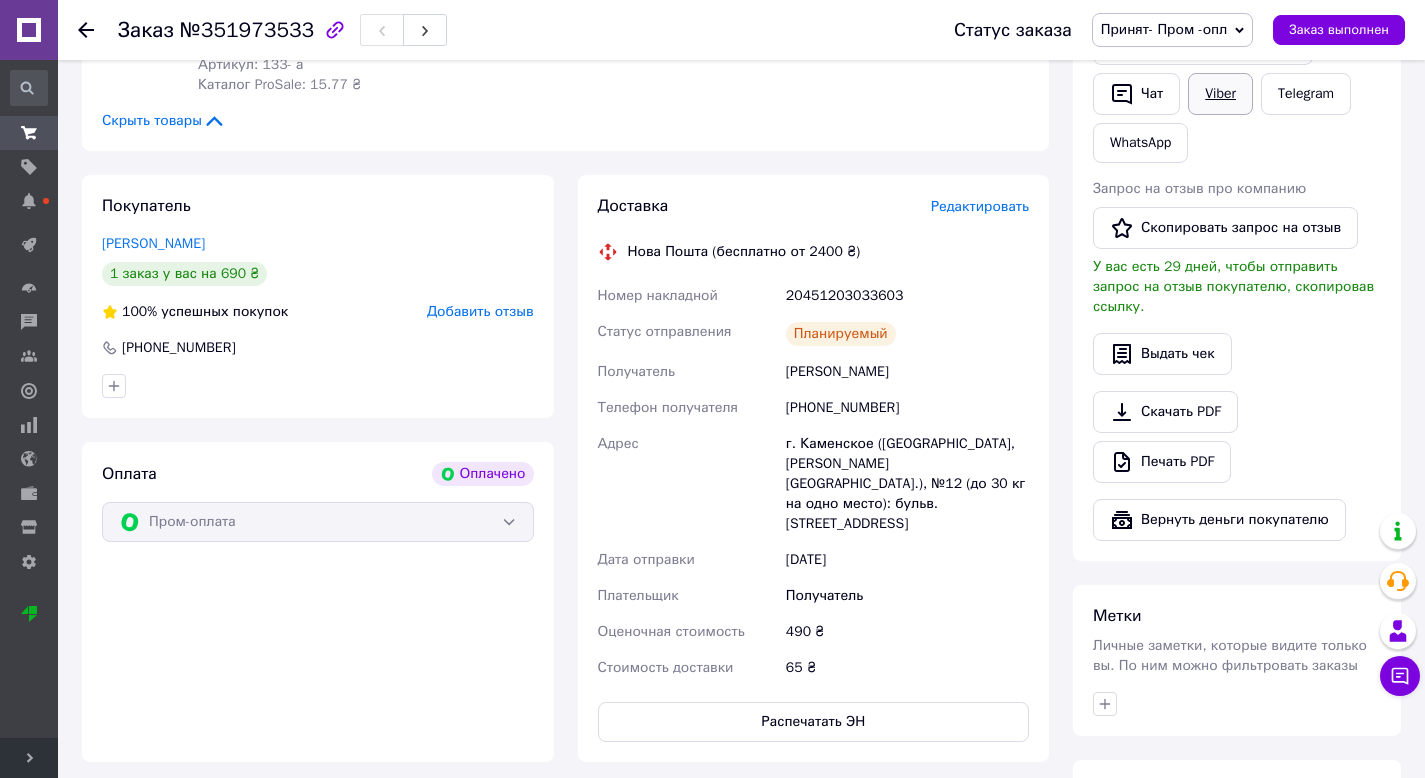 click on "Viber" at bounding box center (1220, 94) 